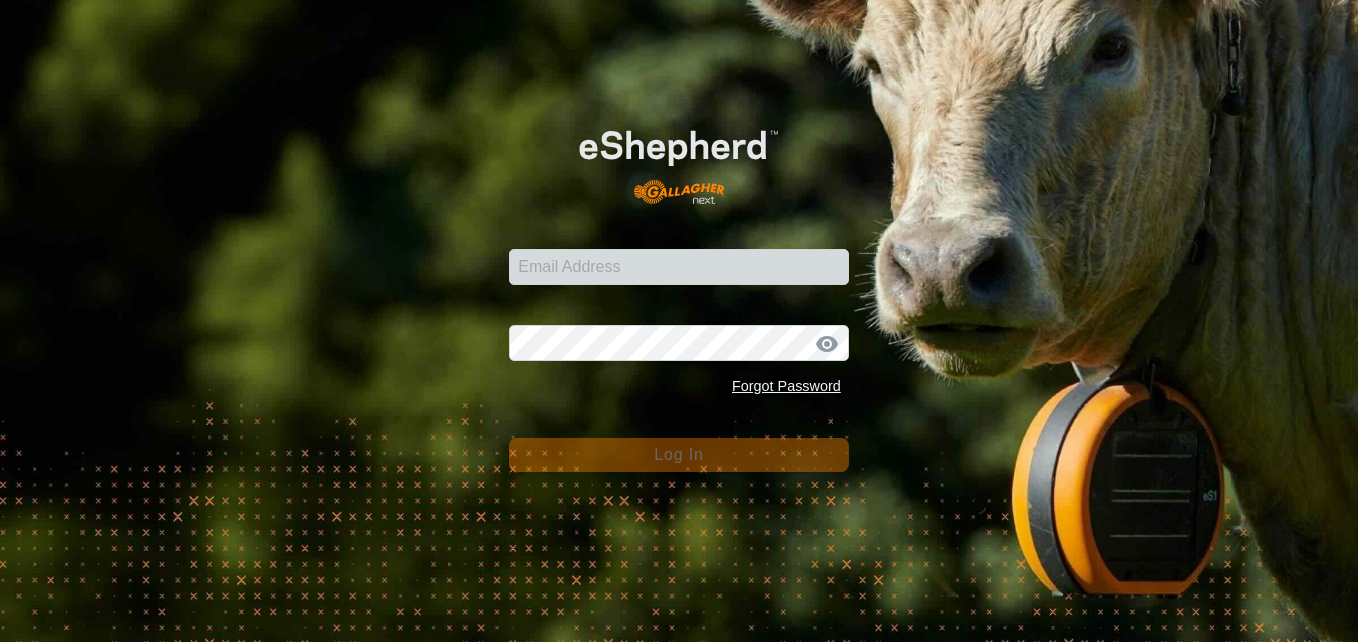 scroll, scrollTop: 0, scrollLeft: 0, axis: both 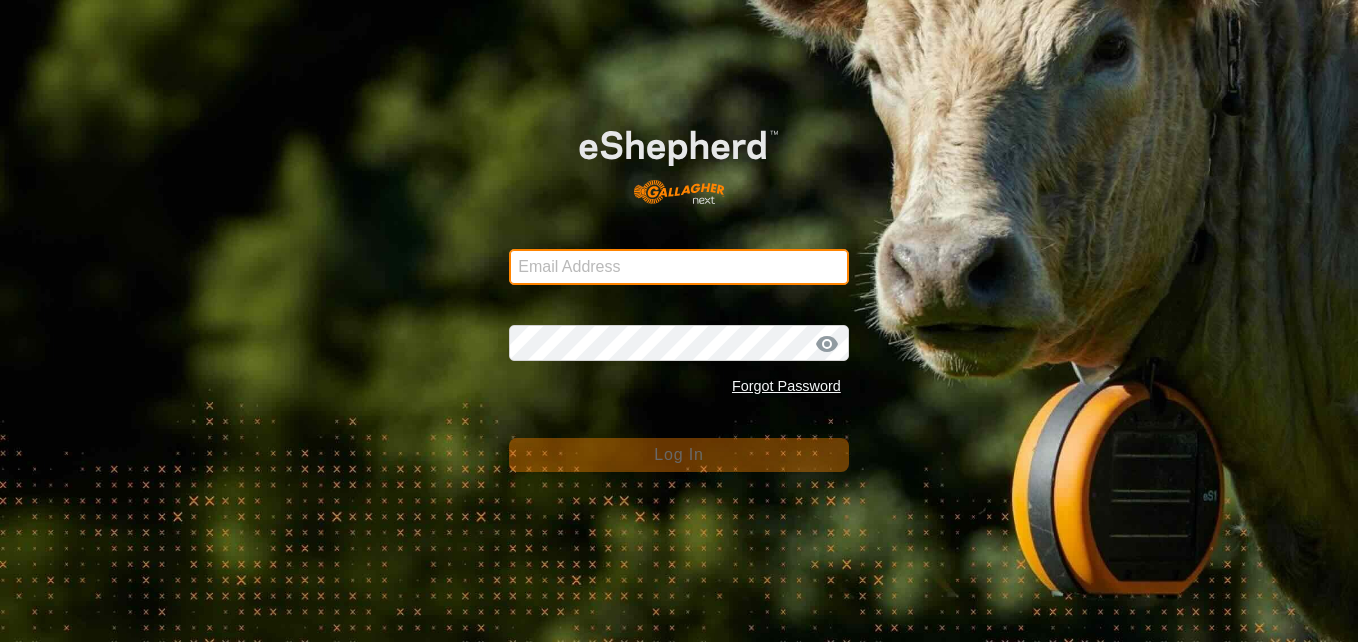 type on "dannypayne1950@yahoo.com" 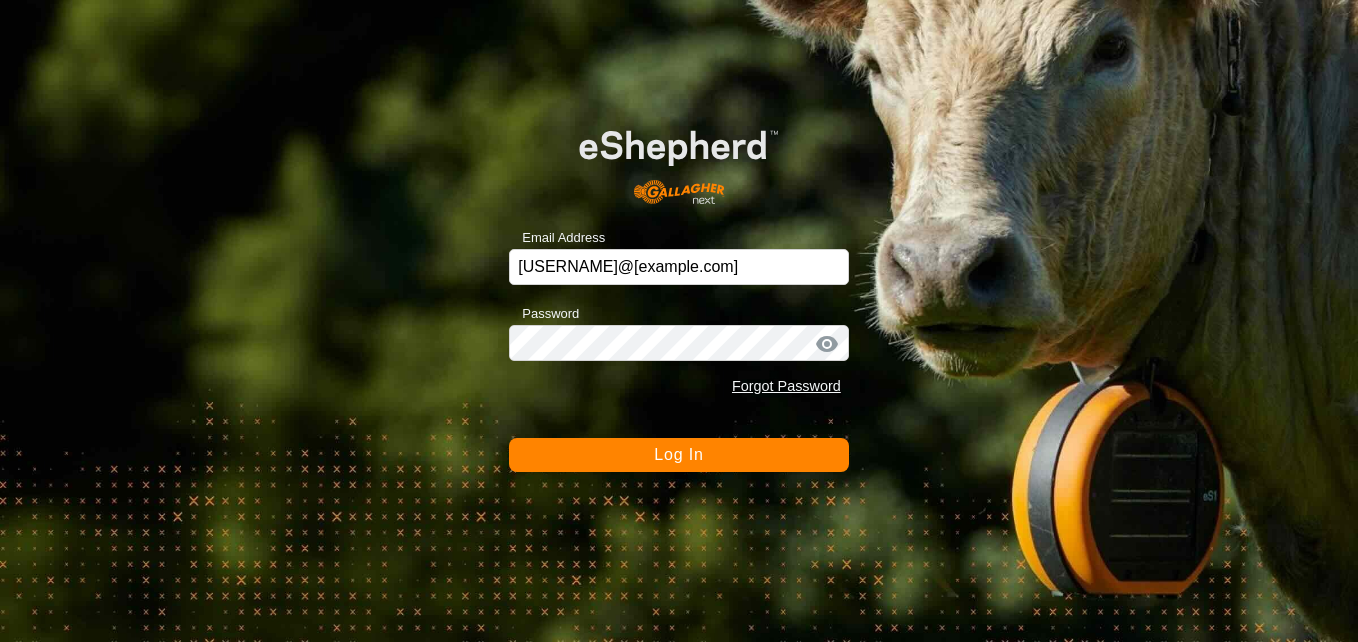 click 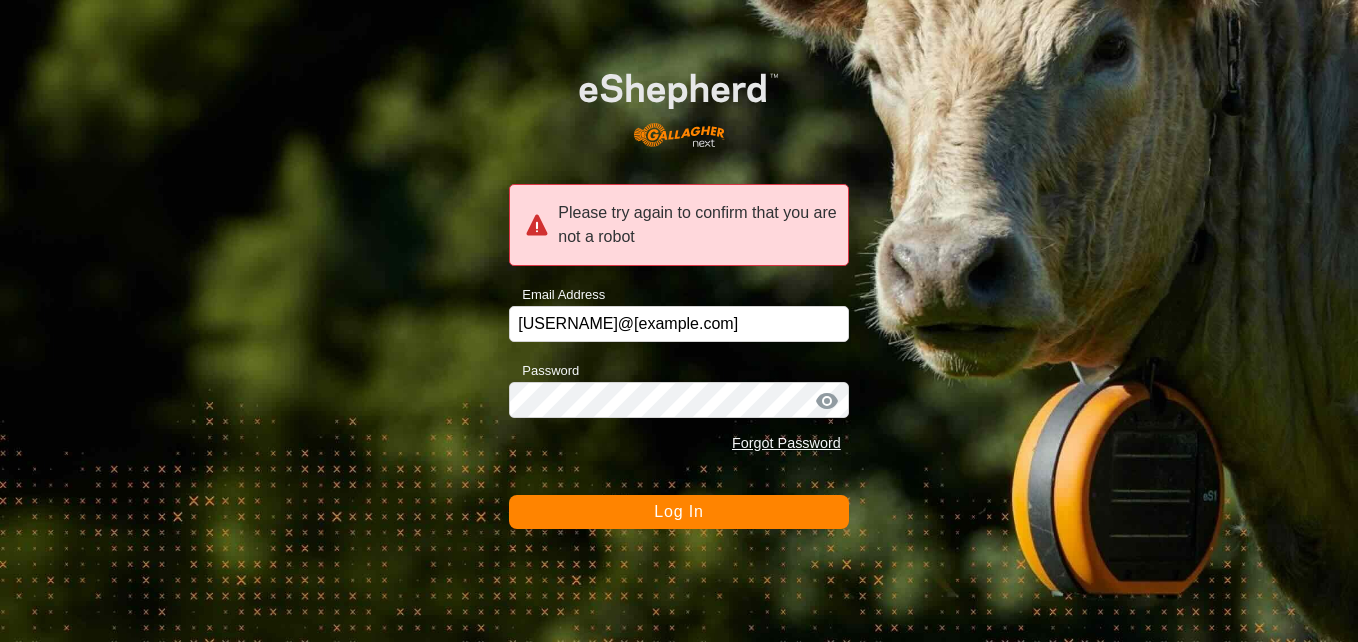 click 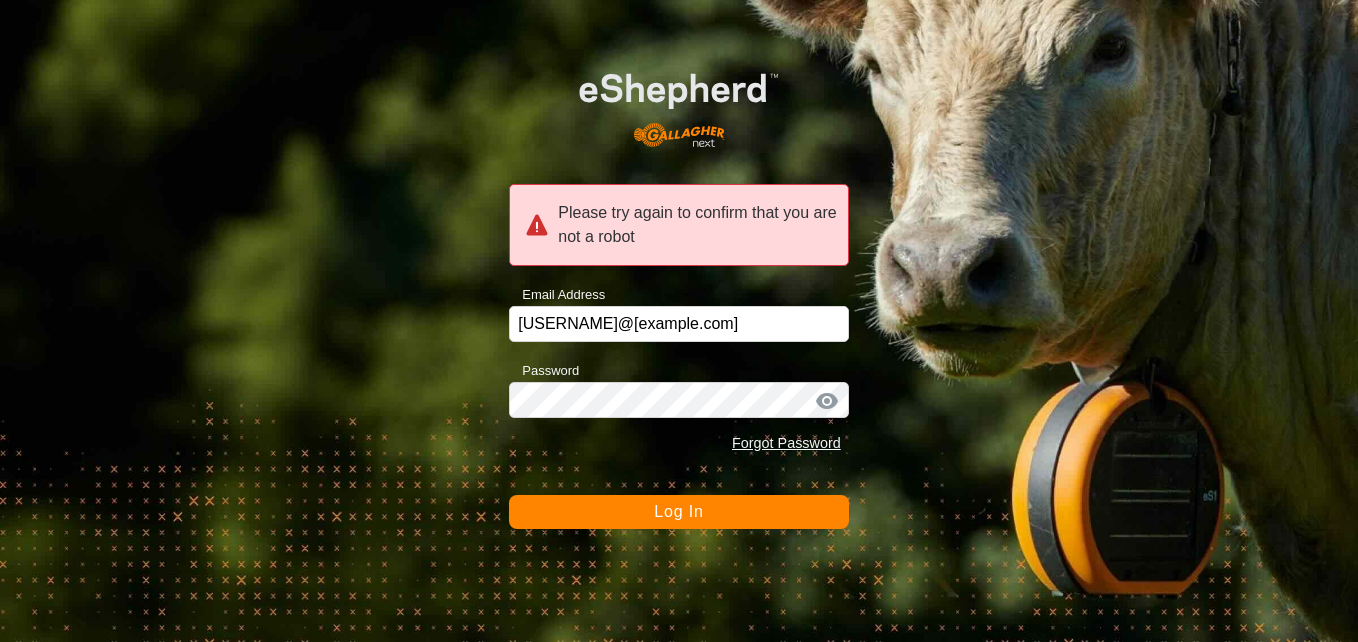 click on "Log In" 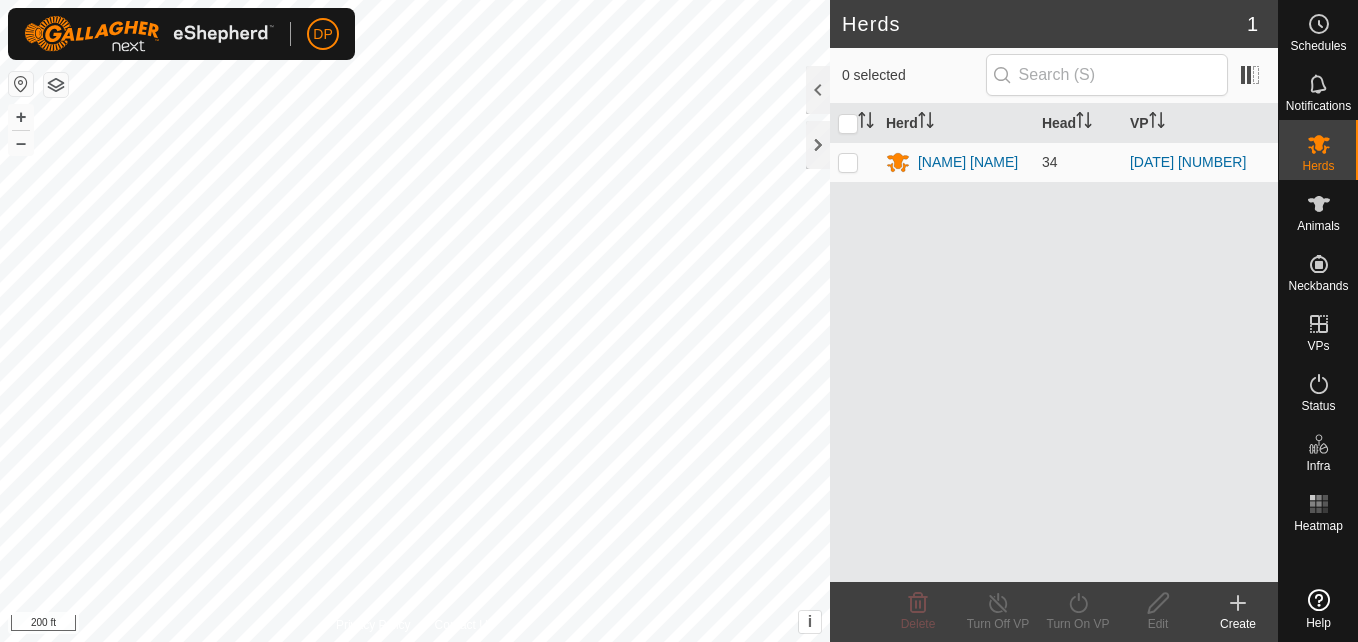 scroll, scrollTop: 0, scrollLeft: 0, axis: both 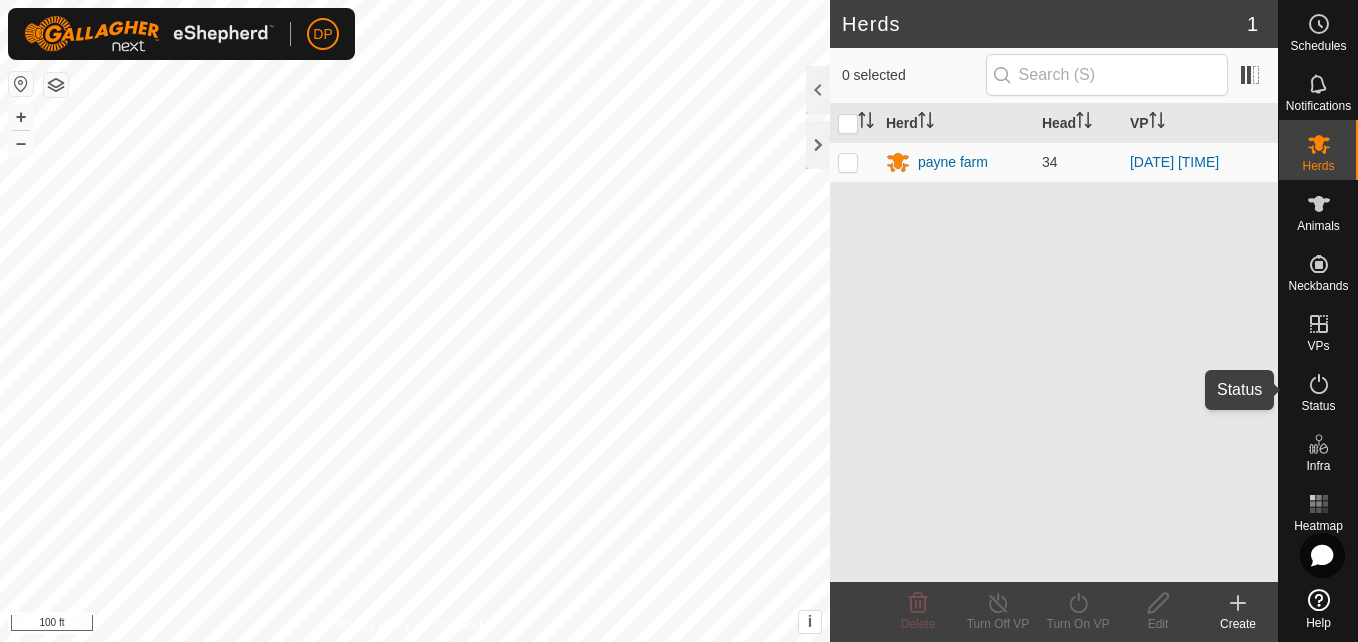 click 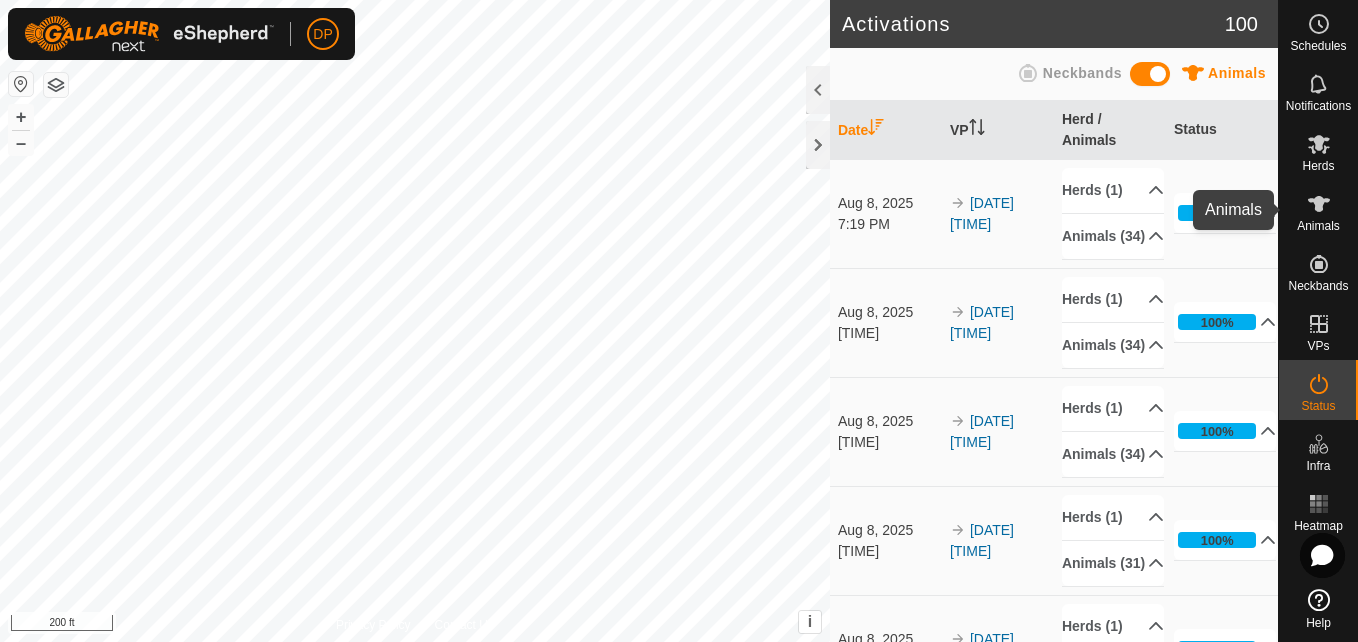 click 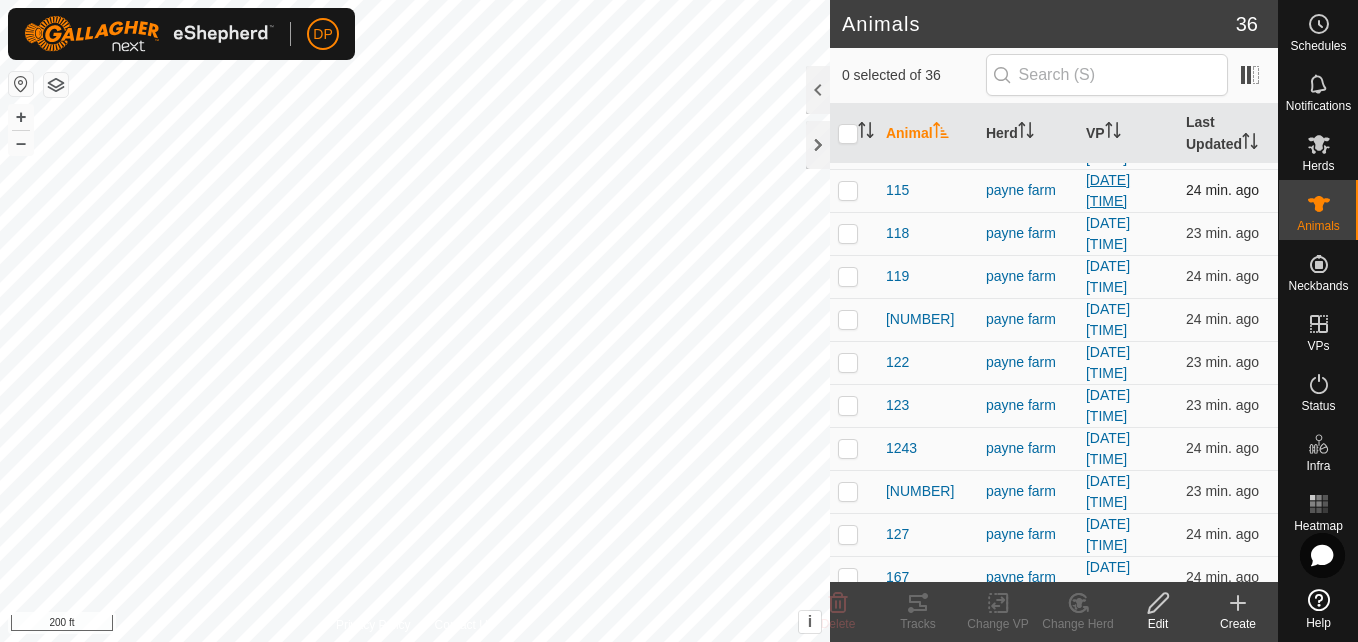 scroll, scrollTop: 200, scrollLeft: 0, axis: vertical 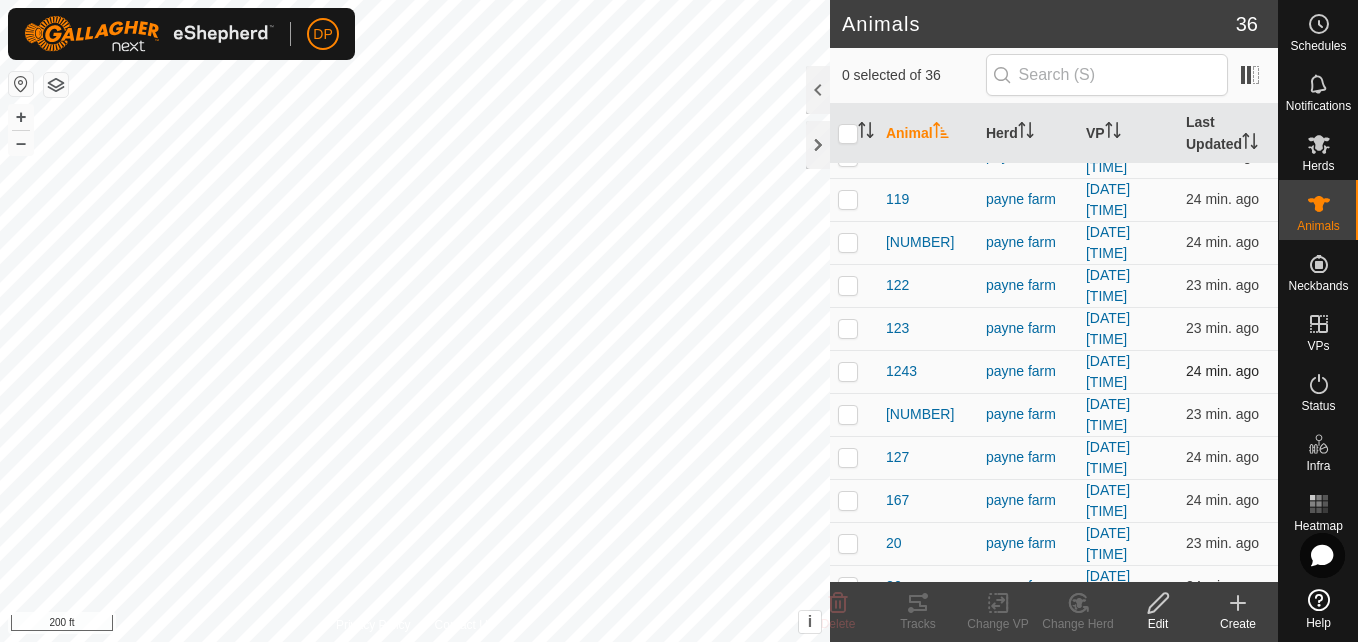 click at bounding box center [848, 371] 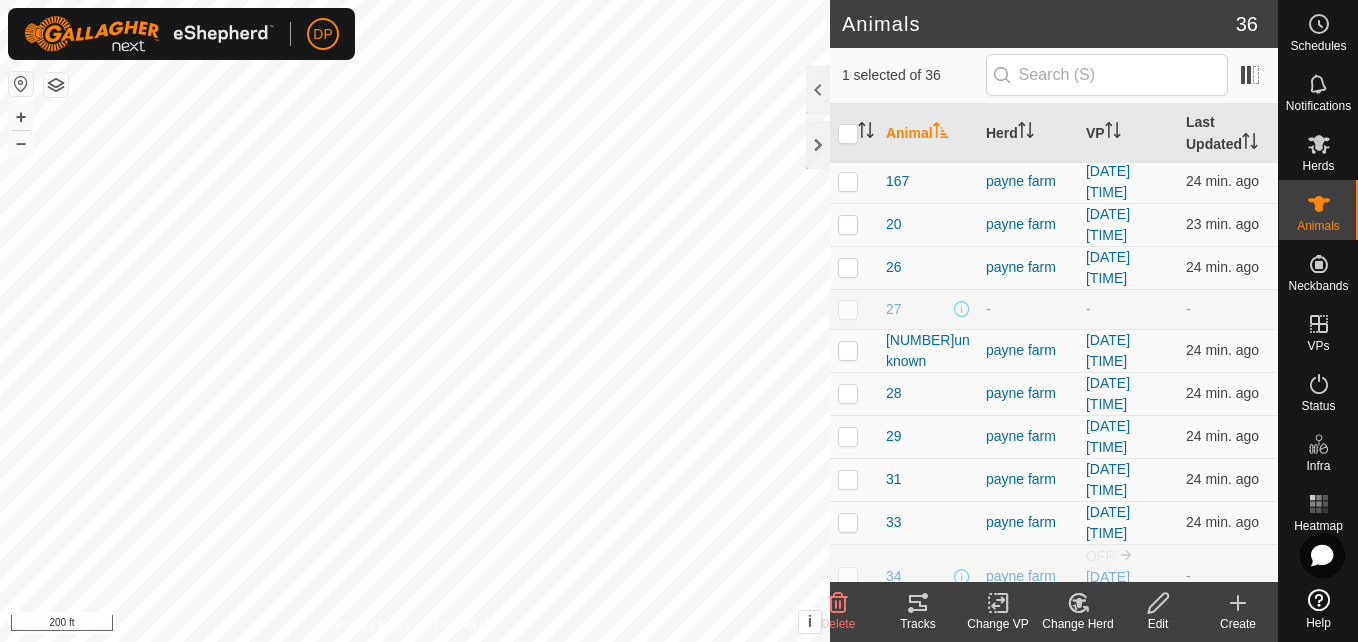 scroll, scrollTop: 546, scrollLeft: 0, axis: vertical 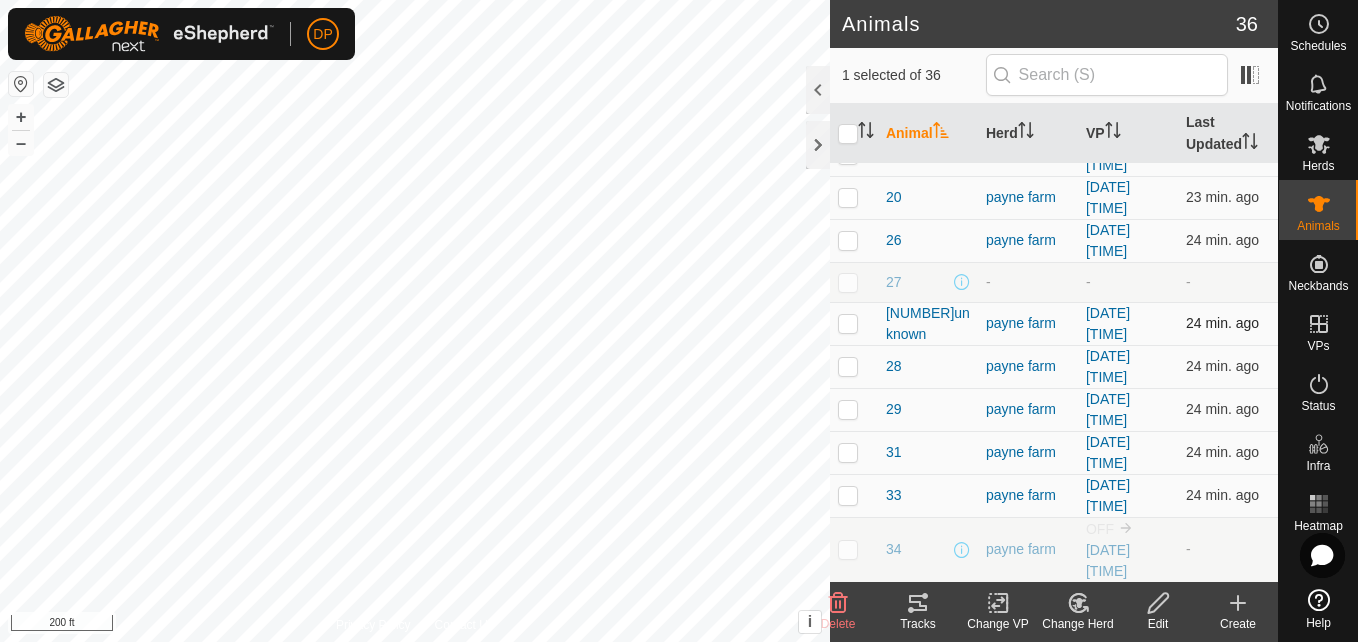 click at bounding box center (848, 323) 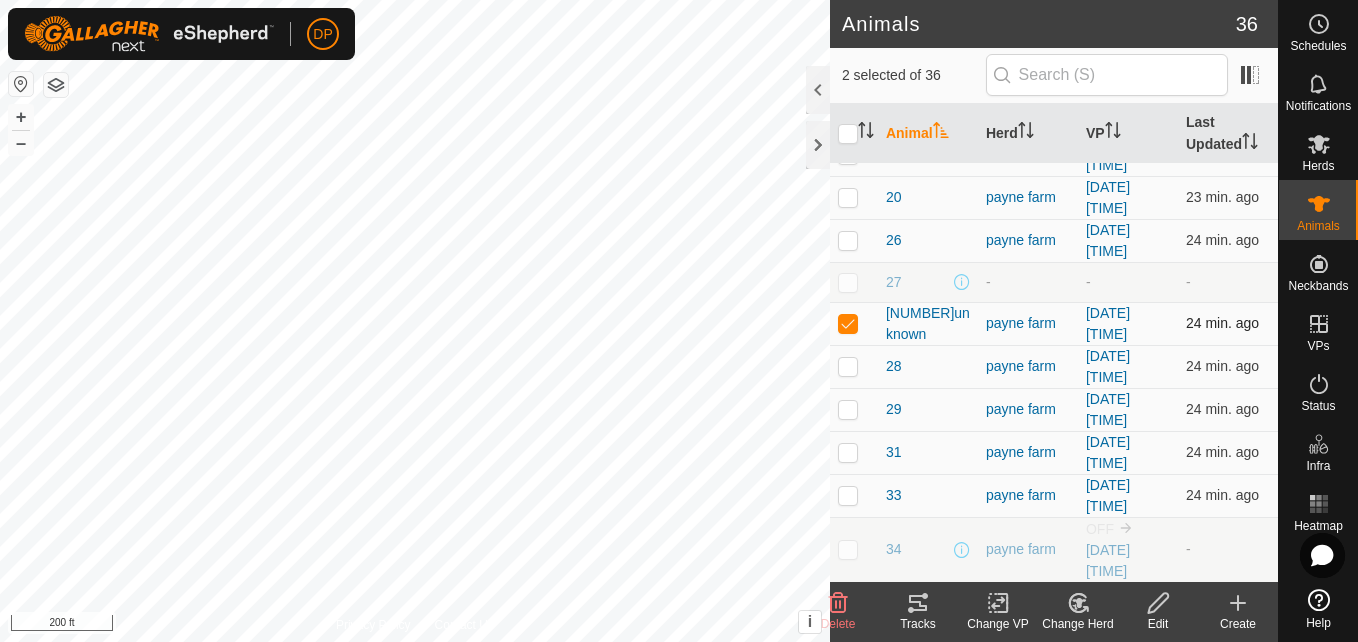 click at bounding box center (848, 323) 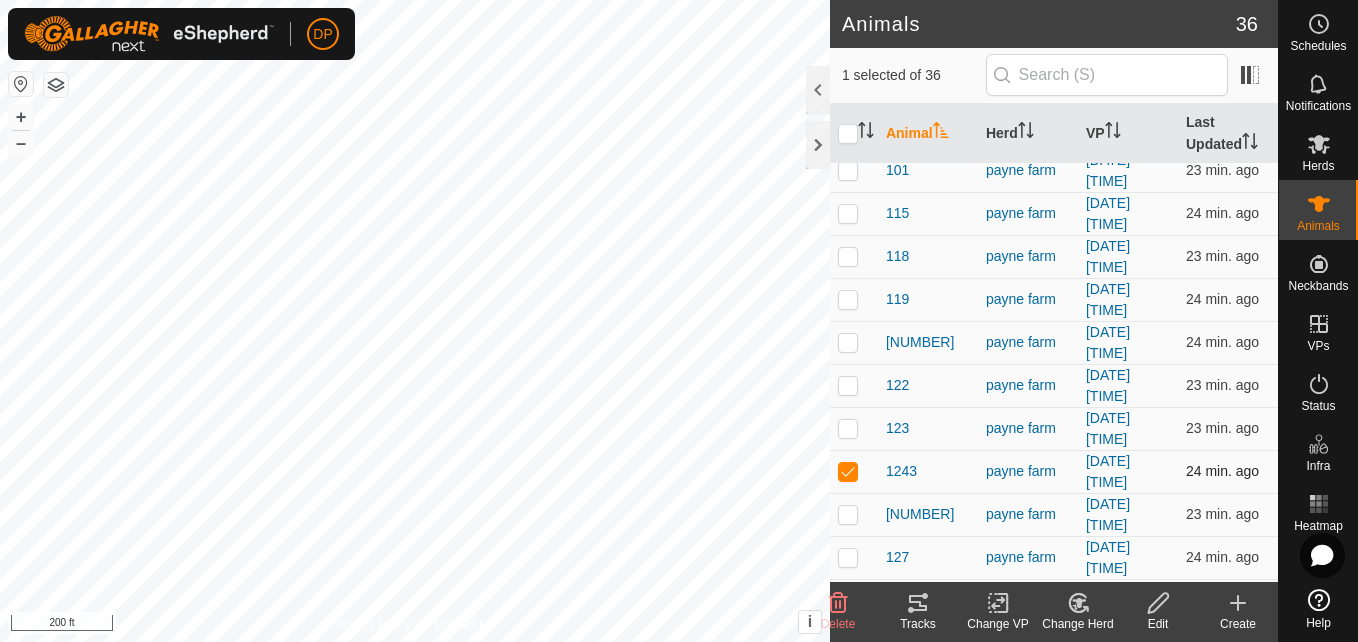 scroll, scrollTop: 200, scrollLeft: 0, axis: vertical 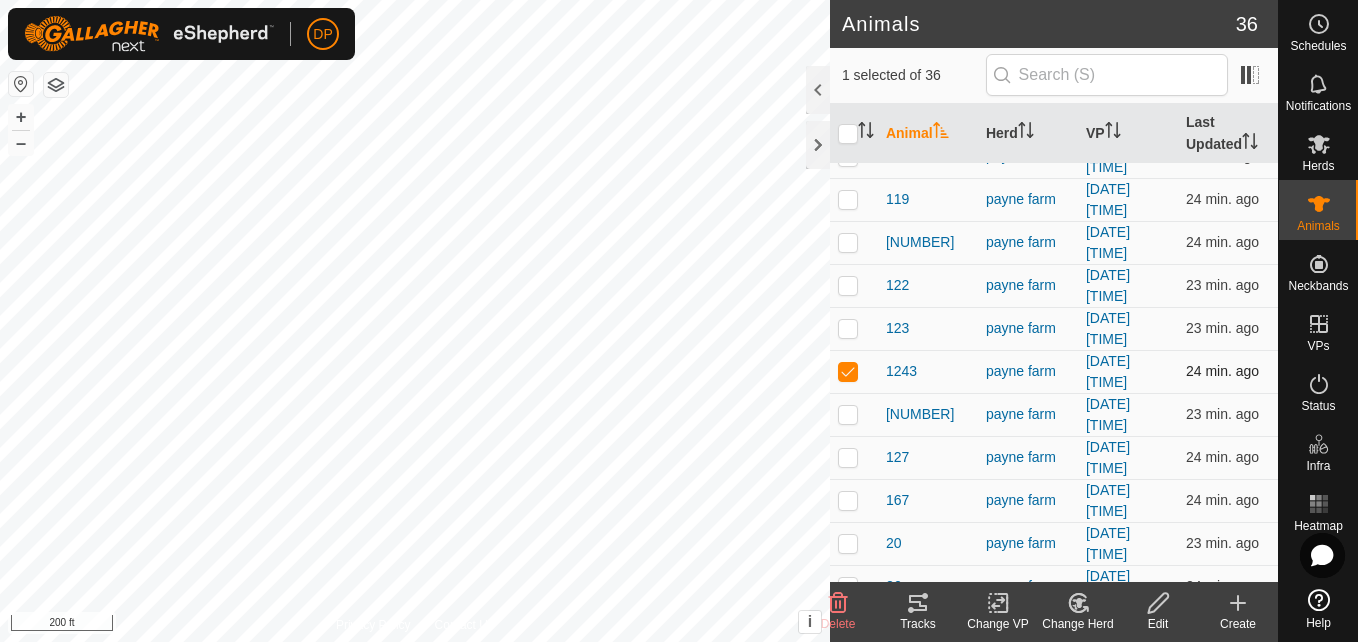 click at bounding box center (848, 371) 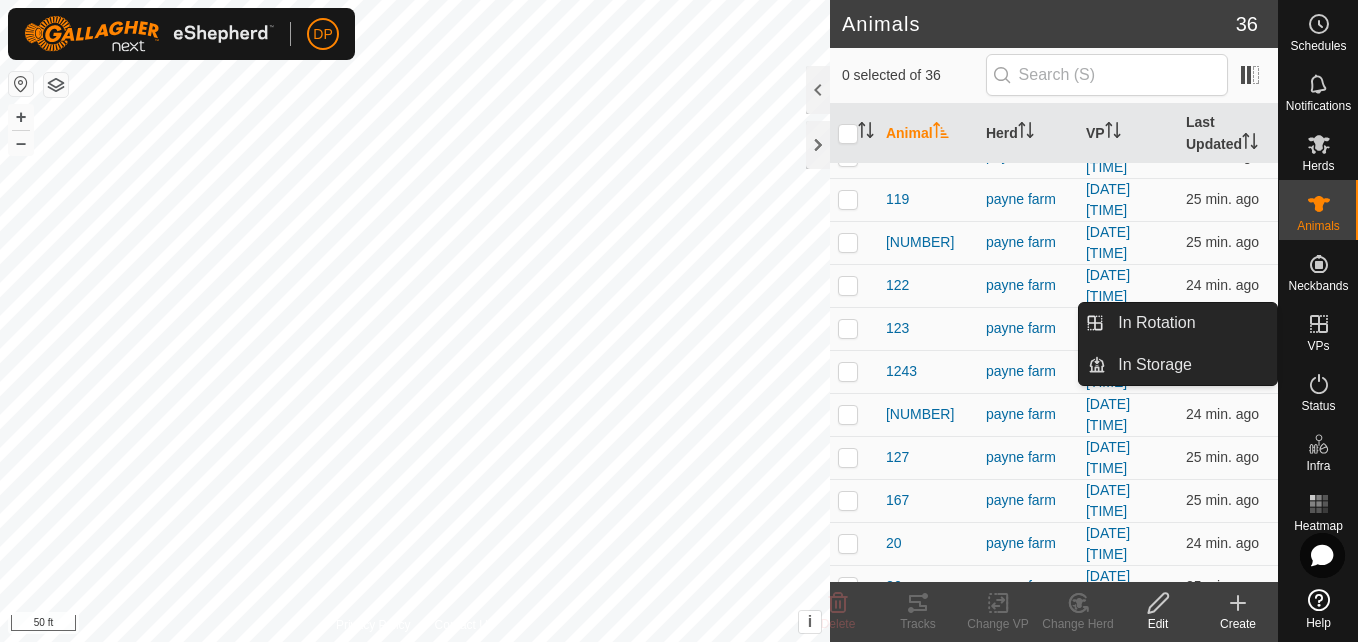 click 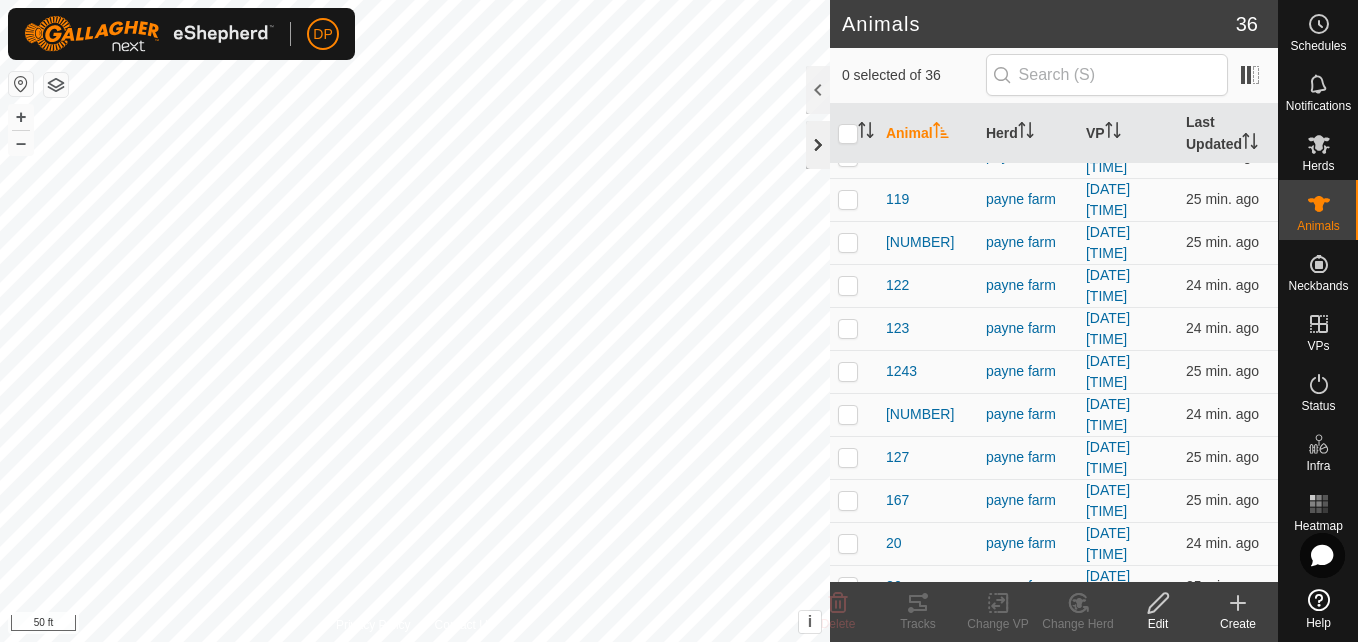 click 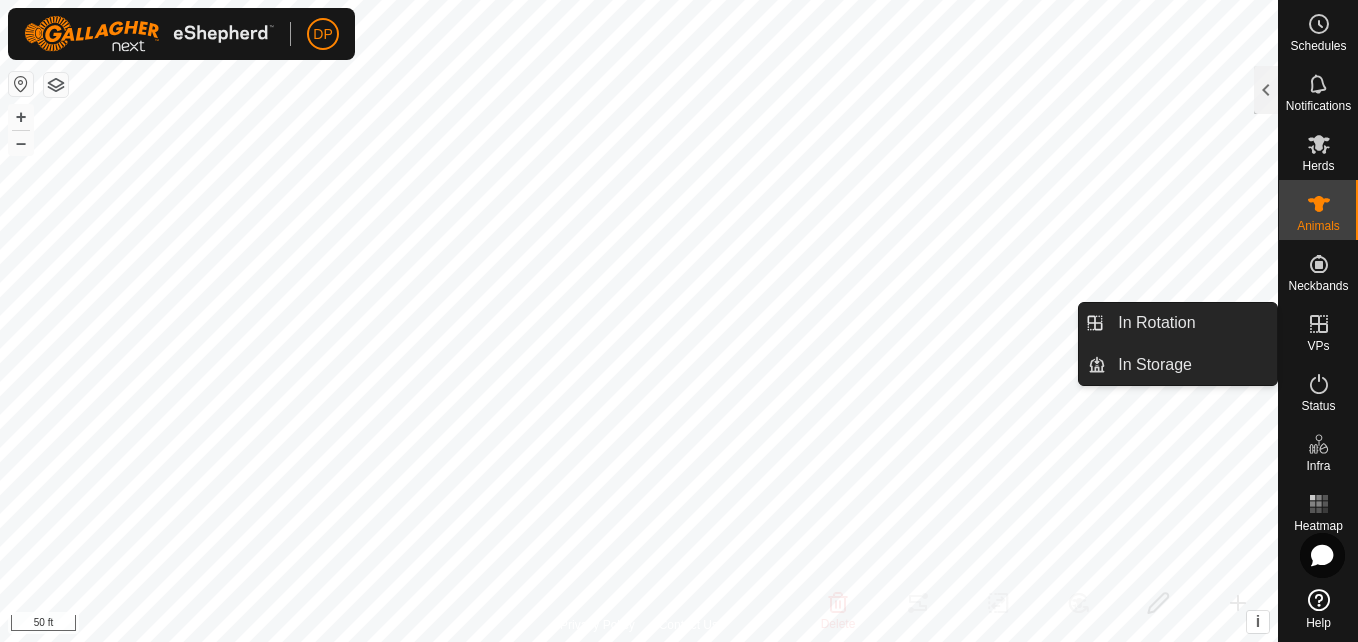 click 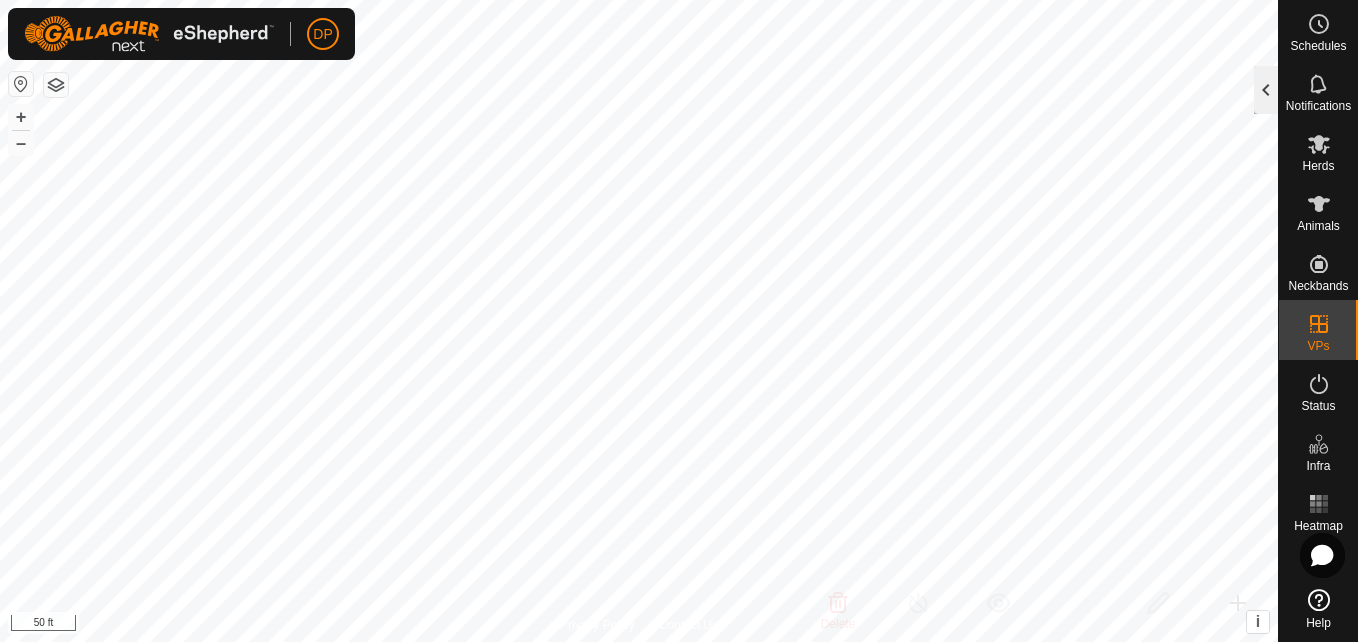 click 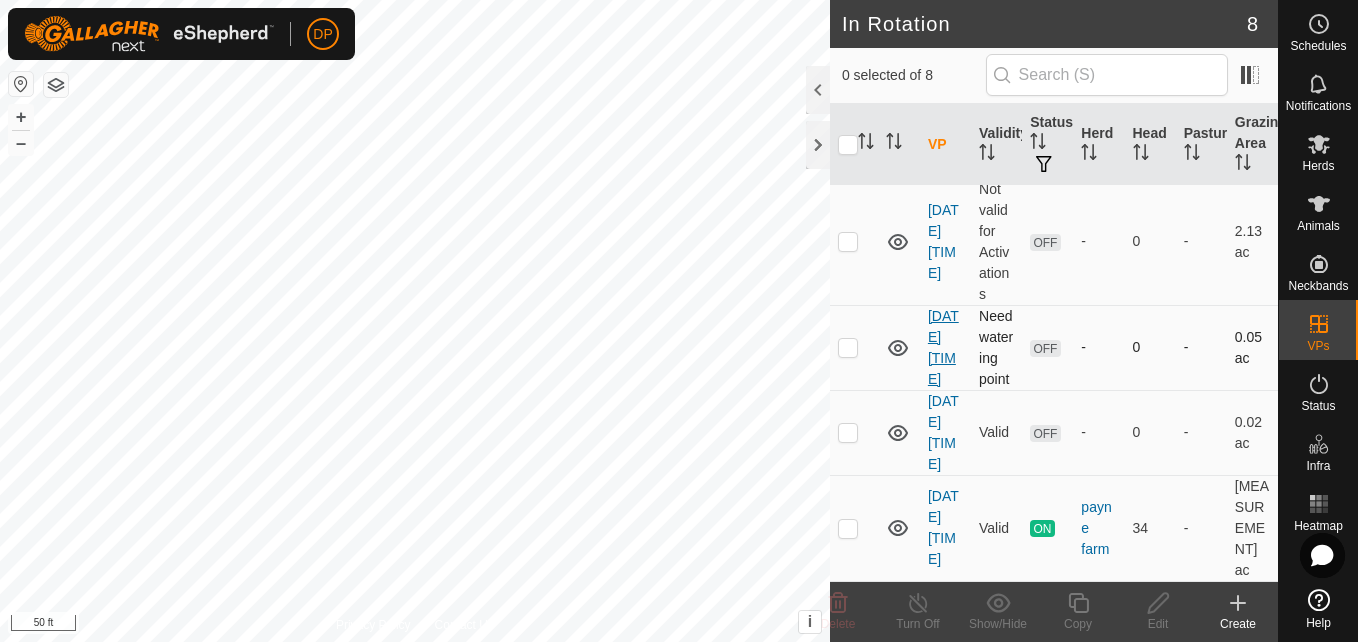 scroll, scrollTop: 534, scrollLeft: 0, axis: vertical 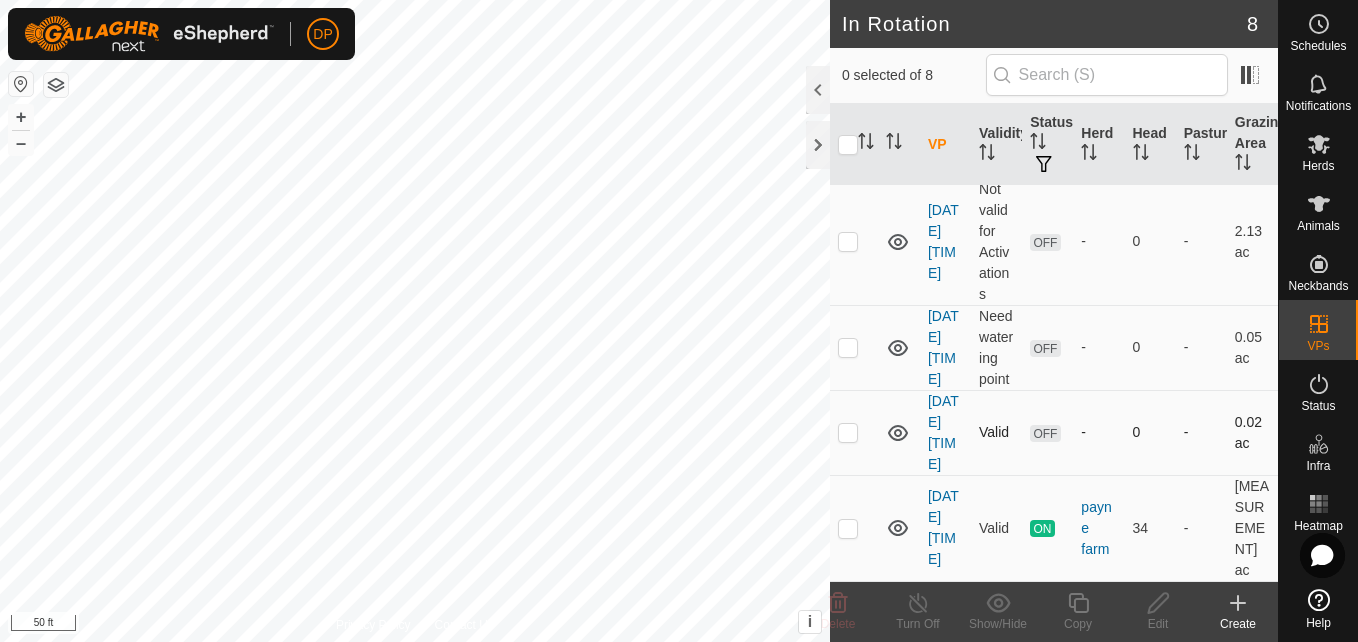 click at bounding box center (848, 432) 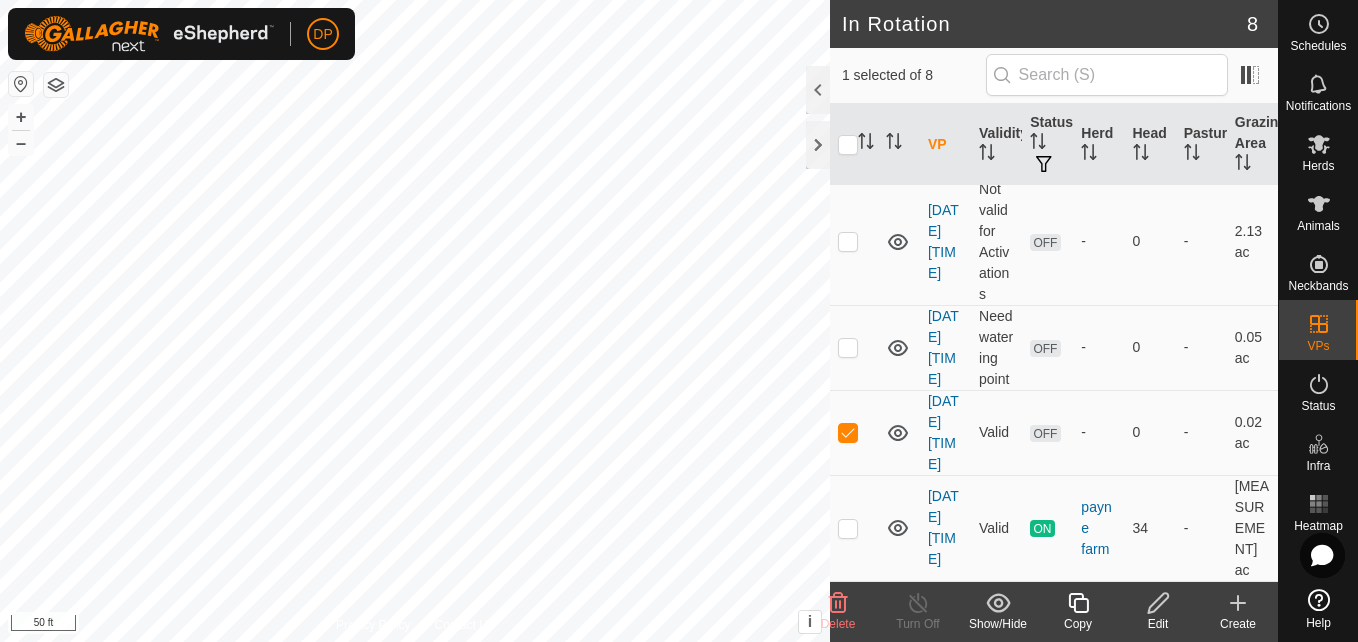 click 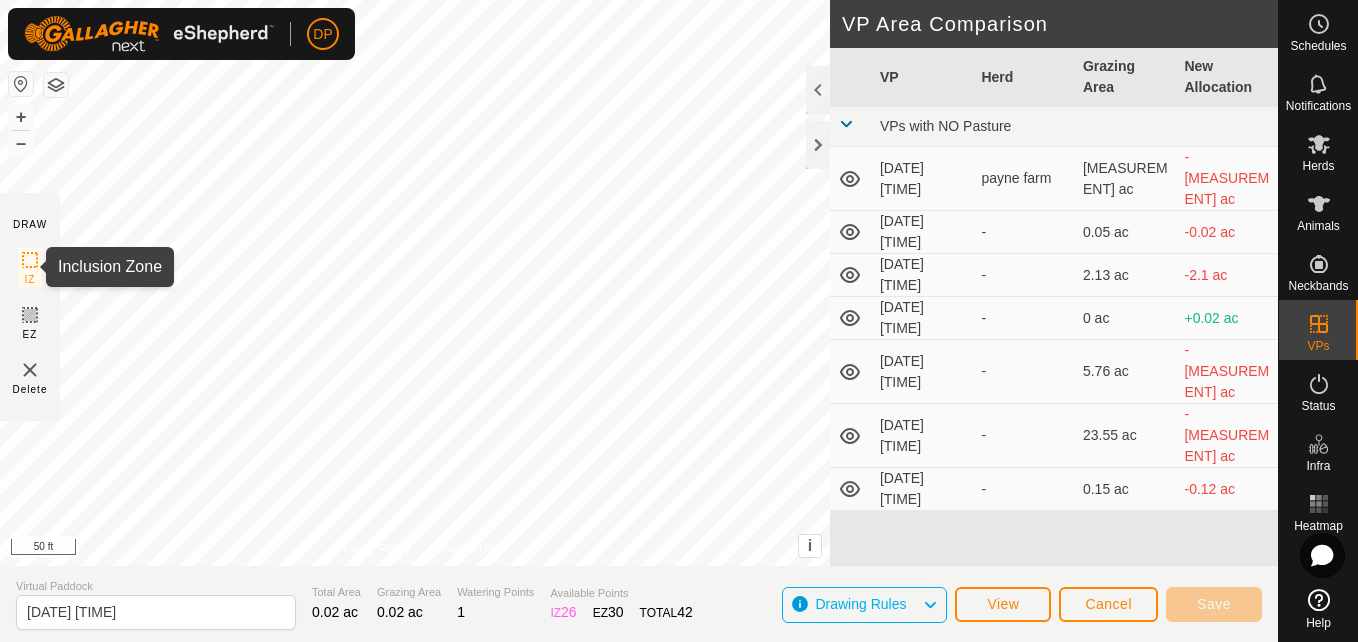 click 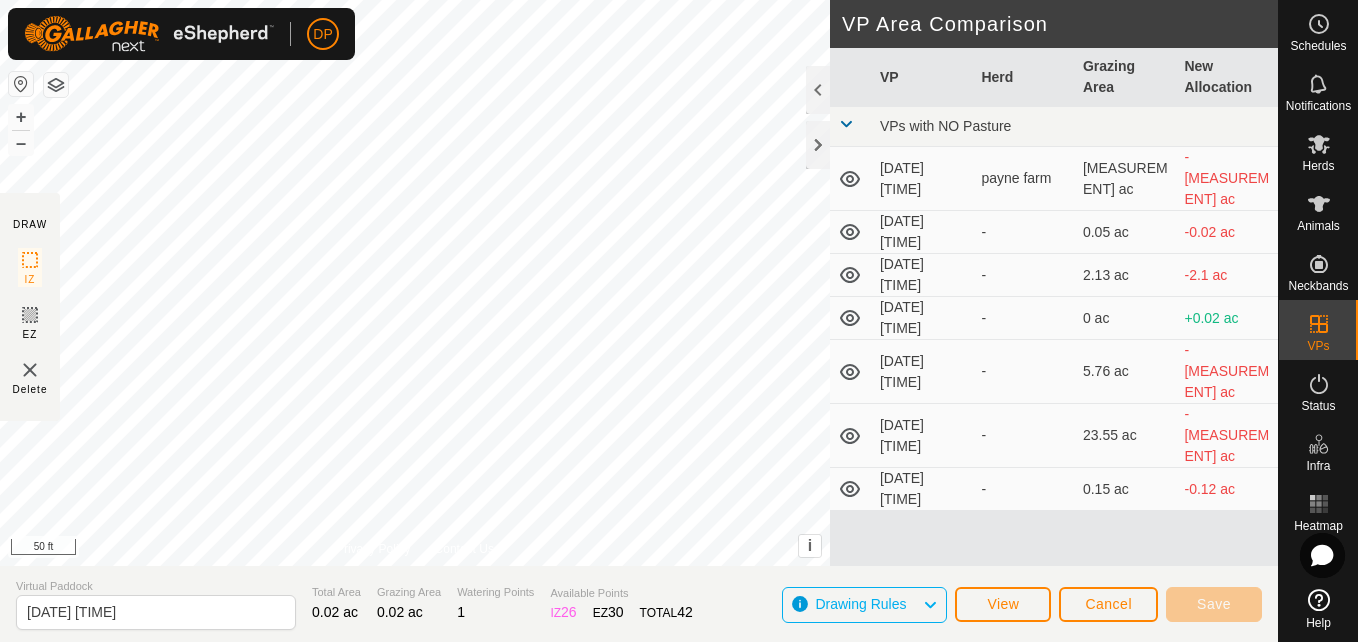 click 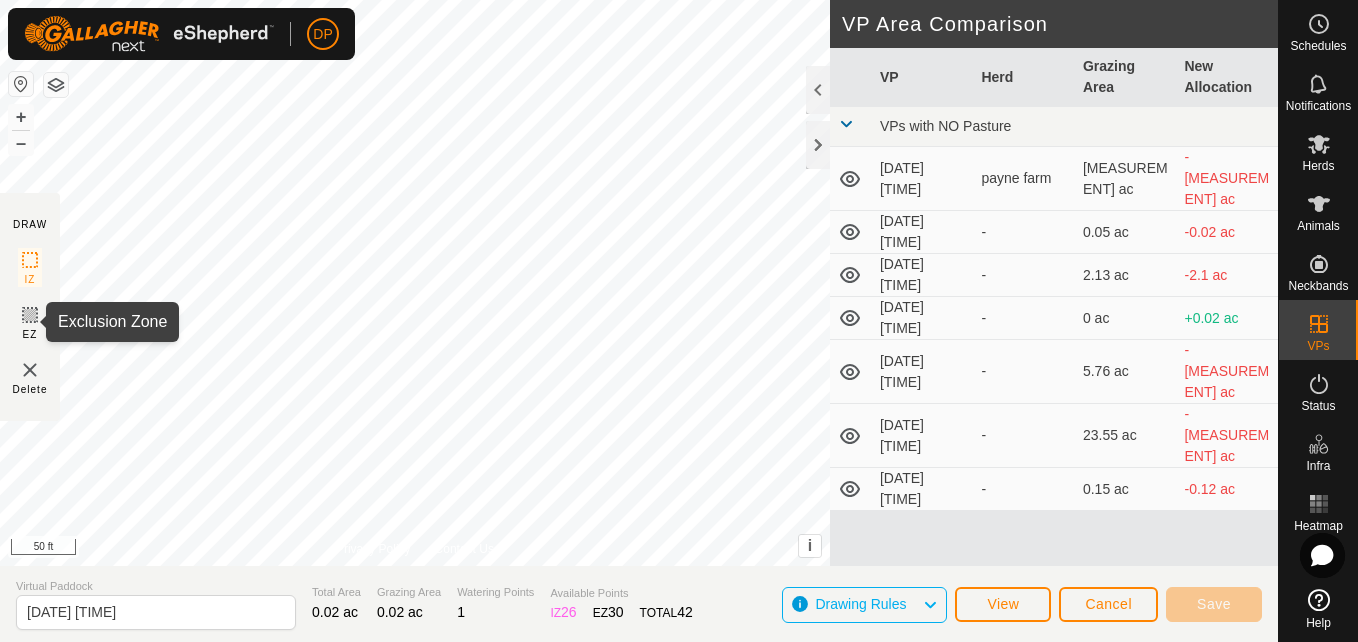 click 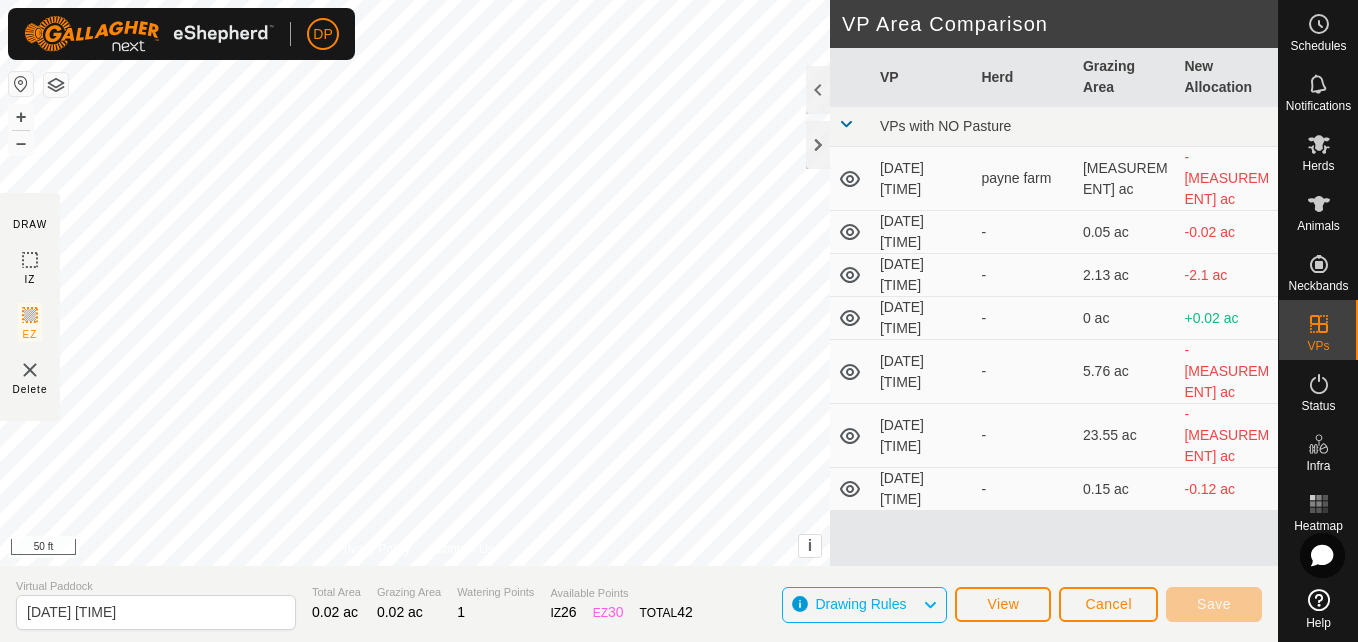 click 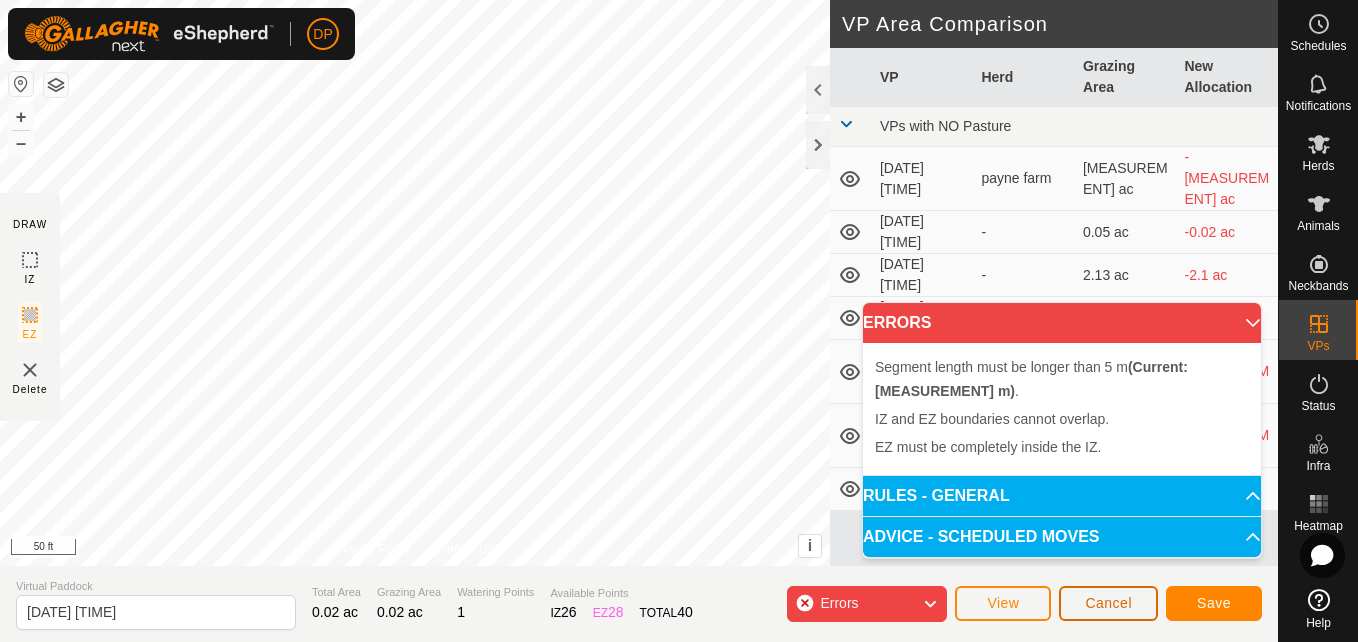 click on "Cancel" 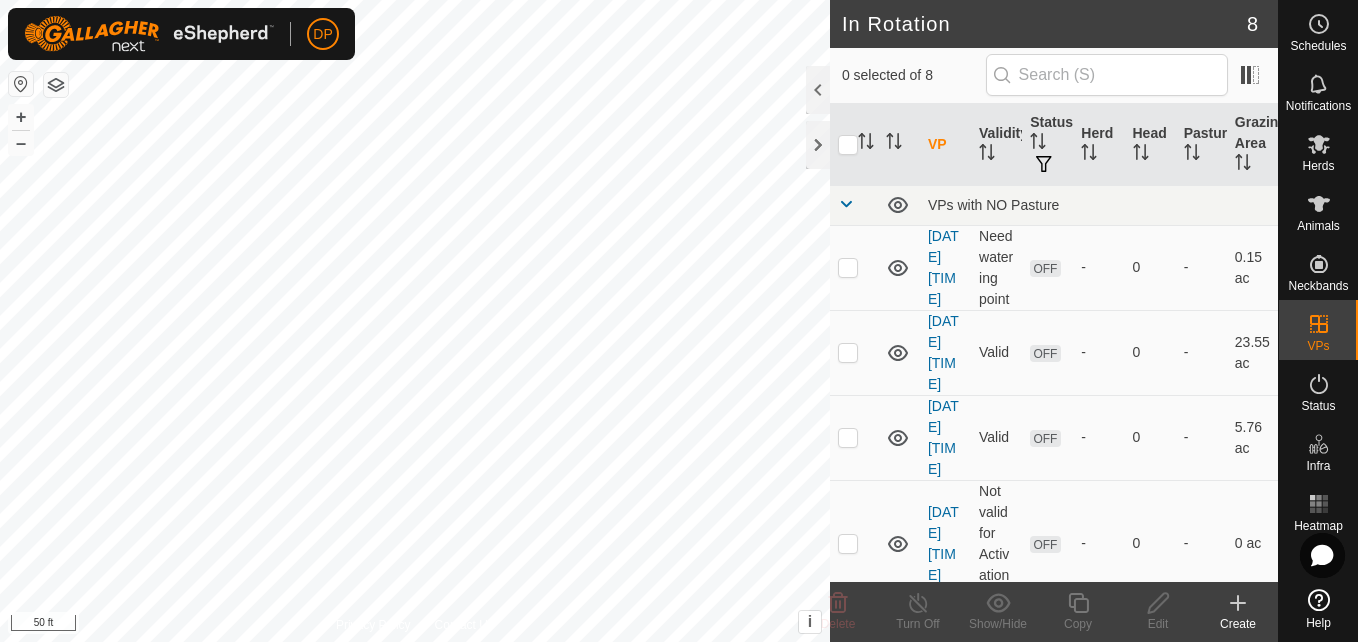 click on "DP Schedules Notifications Herds Animals Neckbands VPs Status Heatmap Help In Rotation 8 0 selected of 8     VP   Validity   Status   Herd   Head   Pasture   Grazing Area   VPs with NO Pasture  [DATE] [TIME]  Need watering point  OFF  -   0   -   0.15 ac  [DATE] [TIME]  Valid  OFF  -   0   -   23.55 ac  [DATE] [TIME]  Valid  OFF  -   0   -   5.76 ac  [DATE] [TIME]  Not valid for Activations  OFF  -   0   -   0 ac  [DATE] [TIME]  Not valid for Activations  OFF  -   0   -   2.13 ac  [DATE] [TIME]  Need watering point  OFF  -   0   -   0.05 ac  [DATE] [TIME]  Valid  OFF  -   0   -   0.02 ac  [DATE] [TIME]  Valid  ON  payne farm   34   -   121.67 ac  Delete  Turn Off   Show/Hide   Copy   Edit   Create  Privacy Policy Contact Us + – ⇧ i This application includes HERE Maps. © 2024 HERE. All rights reserved. 50 ft" at bounding box center (679, 321) 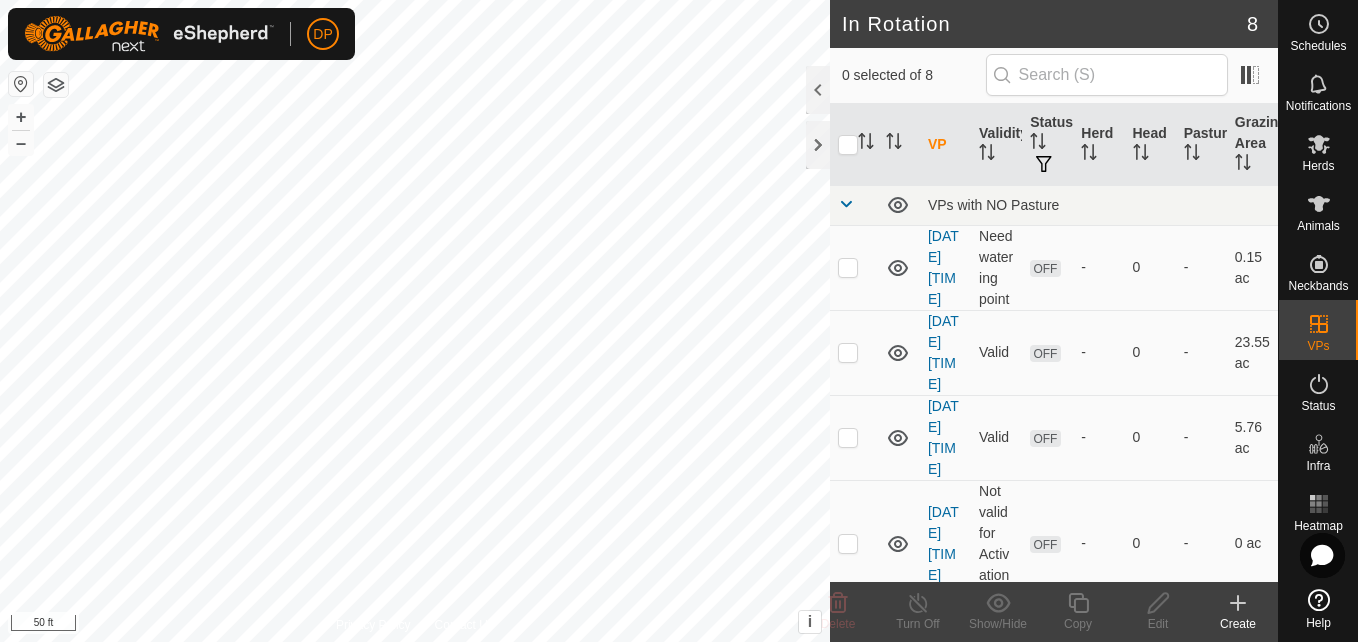 drag, startPoint x: 888, startPoint y: 147, endPoint x: 392, endPoint y: 655, distance: 709.9859 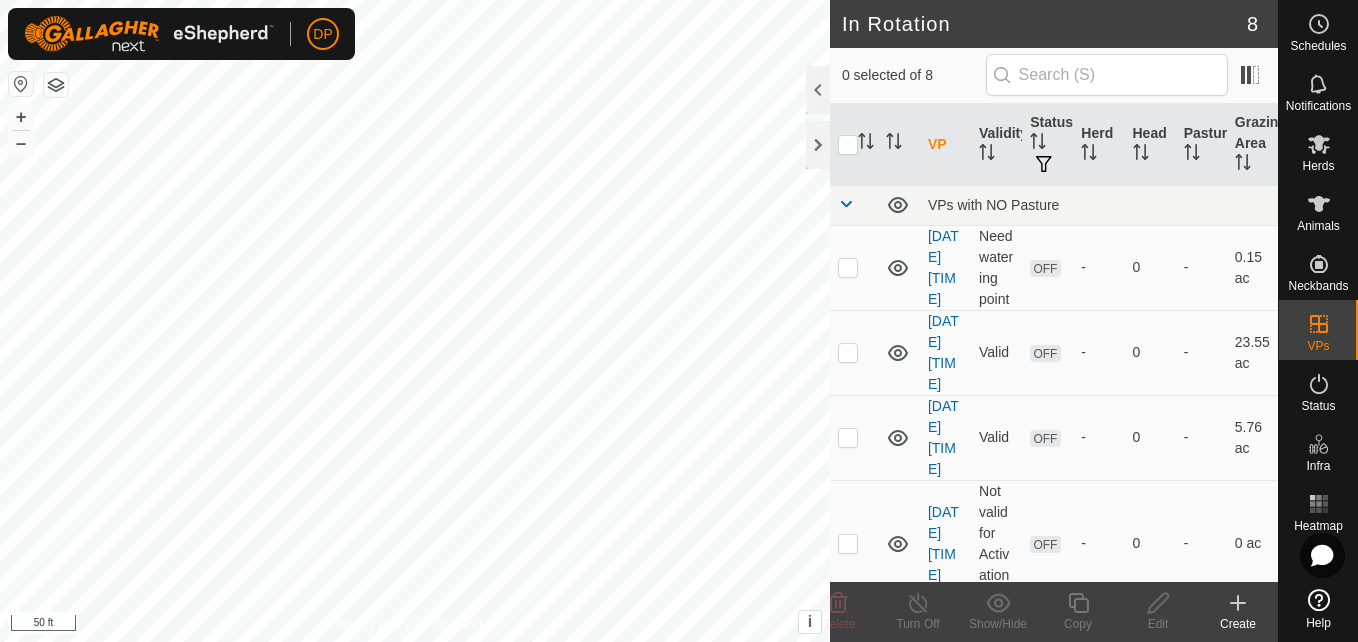 click on "DP Schedules Notifications Herds Animals Neckbands VPs Status Heatmap Help In Rotation 8 0 selected of 8     VP   Validity   Status   Herd   Head   Pasture   Grazing Area   VPs with NO Pasture  [DATE] [TIME]  Need watering point  OFF  -   0   -   0.15 ac  [DATE] [TIME]  Valid  OFF  -   0   -   23.55 ac  [DATE] [TIME]  Valid  OFF  -   0   -   5.76 ac  [DATE] [TIME]  Not valid for Activations  OFF  -   0   -   0 ac  [DATE] [TIME]  Not valid for Activations  OFF  -   0   -   2.13 ac  [DATE] [TIME]  Need watering point  OFF  -   0   -   0.05 ac  [DATE] [TIME]  Valid  OFF  -   0   -   0.02 ac  [DATE] [TIME]  Valid  ON  payne farm   34   -   121.67 ac  Delete  Turn Off   Show/Hide   Copy   Edit   Create  Privacy Policy Contact Us + – ⇧ i This application includes HERE Maps. © 2024 HERE. All rights reserved. 50 ft" at bounding box center (679, 321) 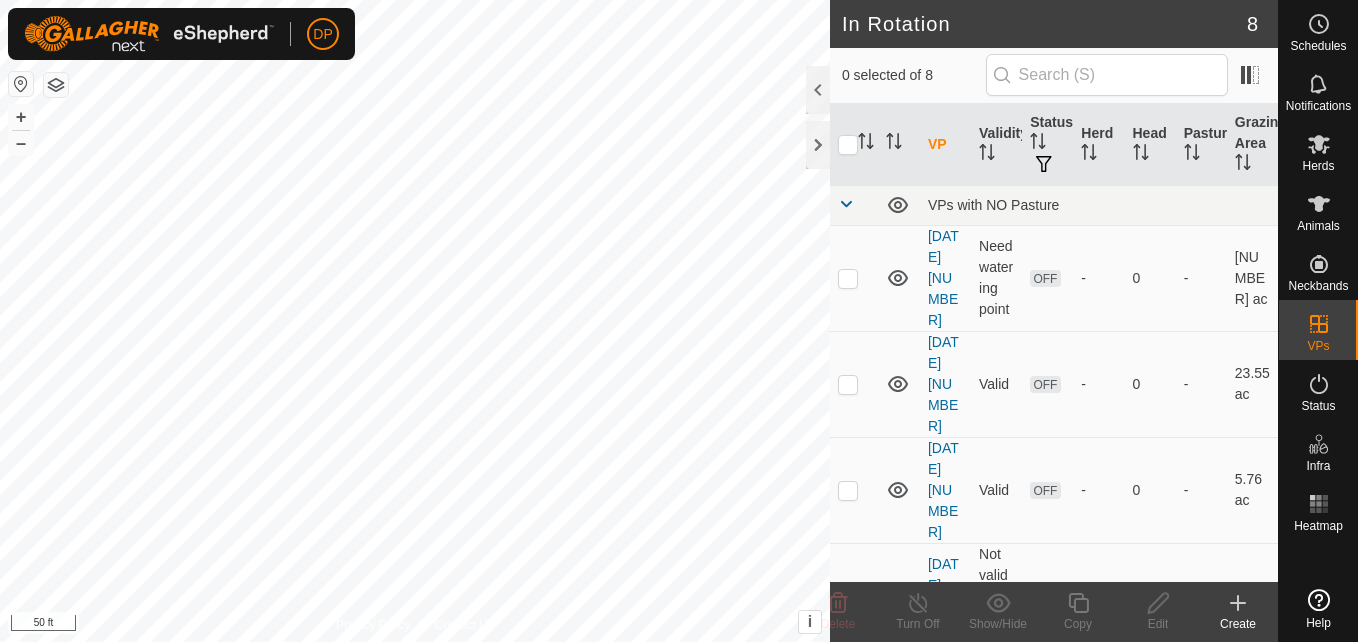 scroll, scrollTop: 0, scrollLeft: 0, axis: both 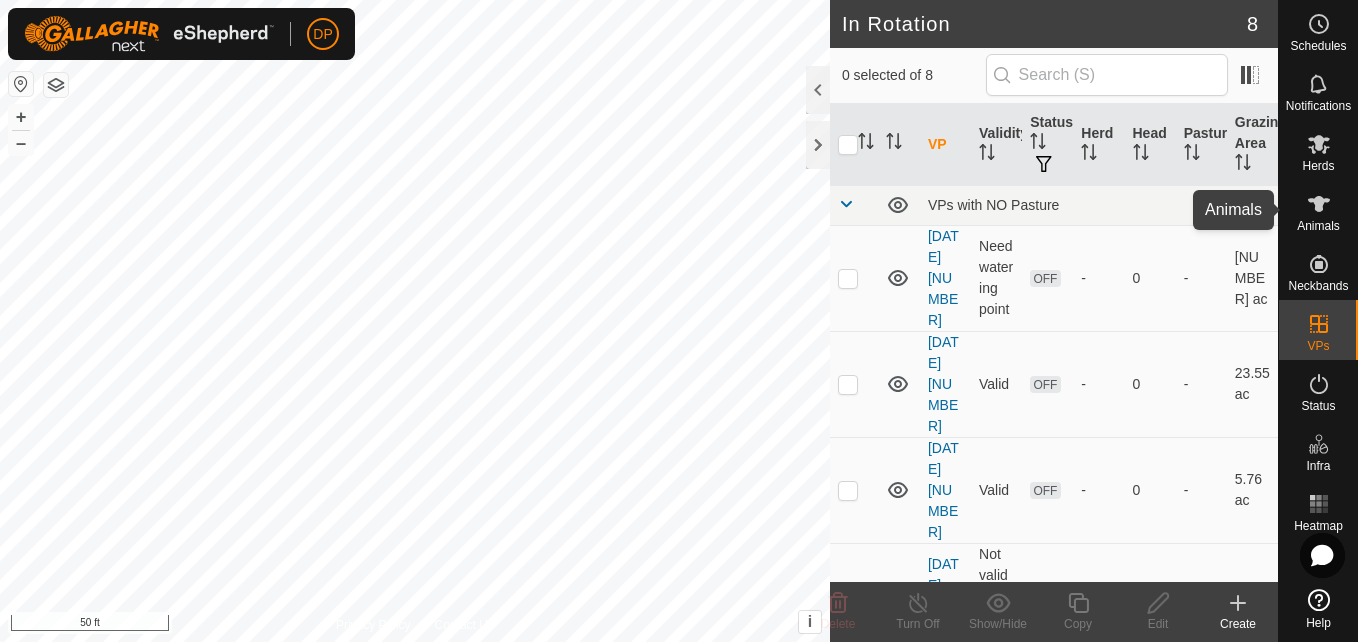 click 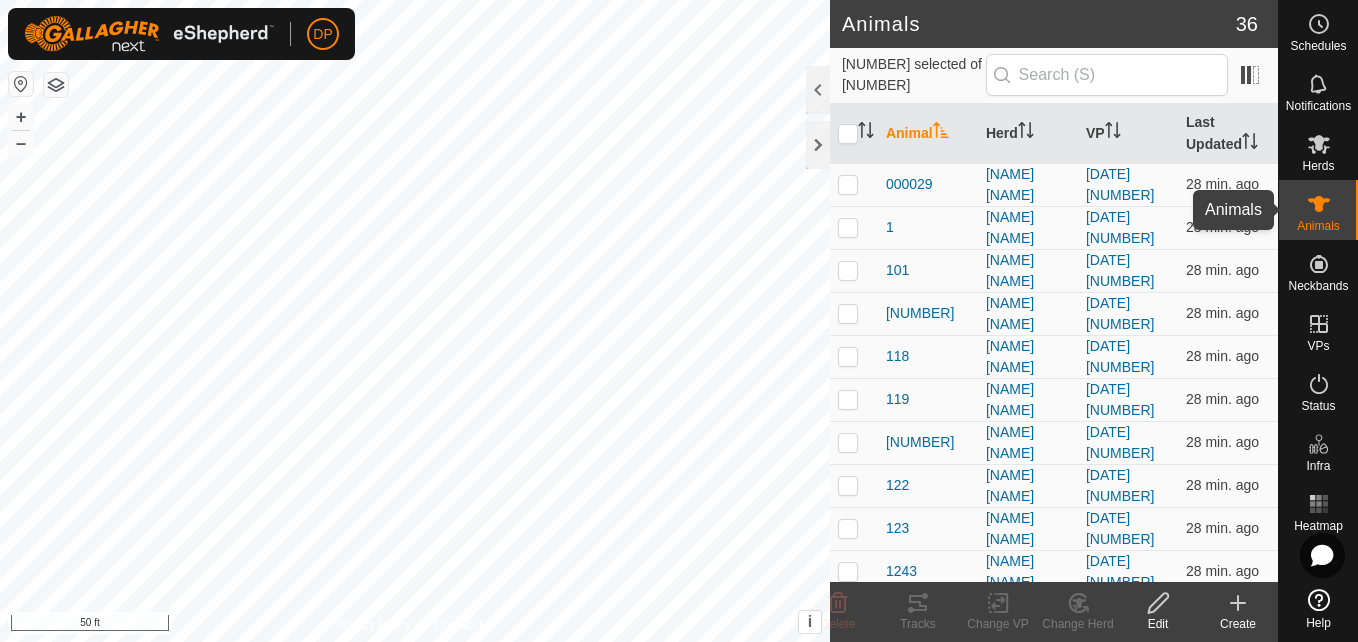 click 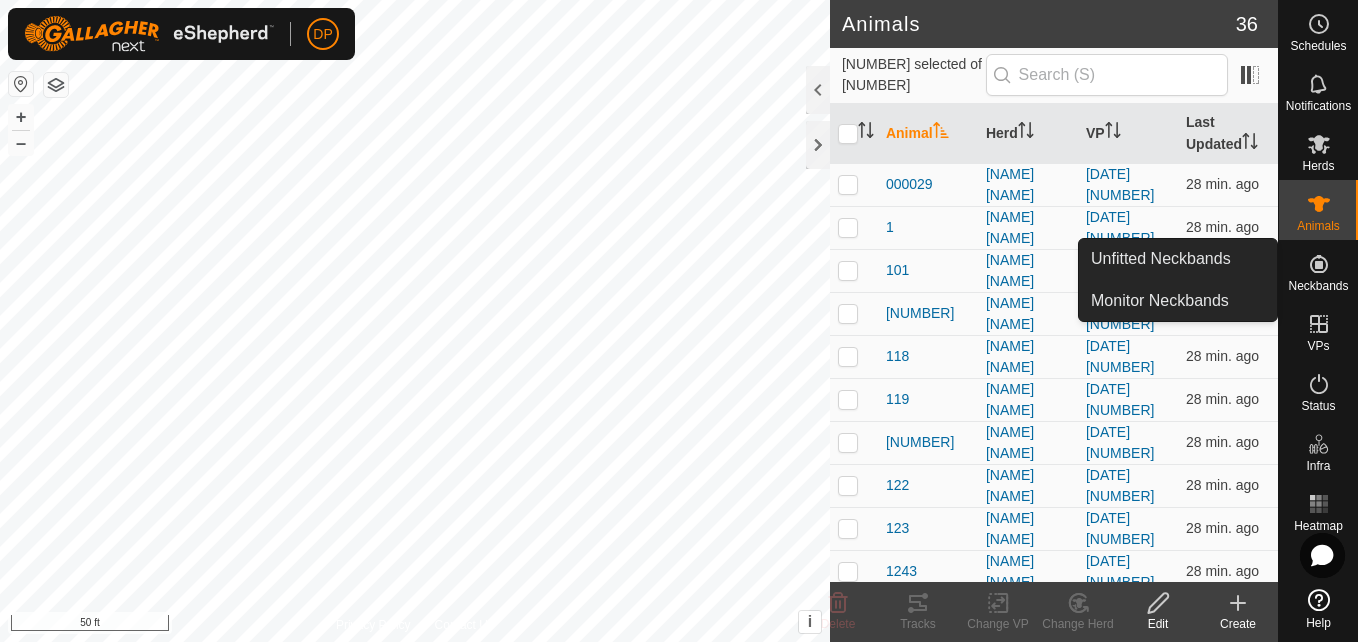 click 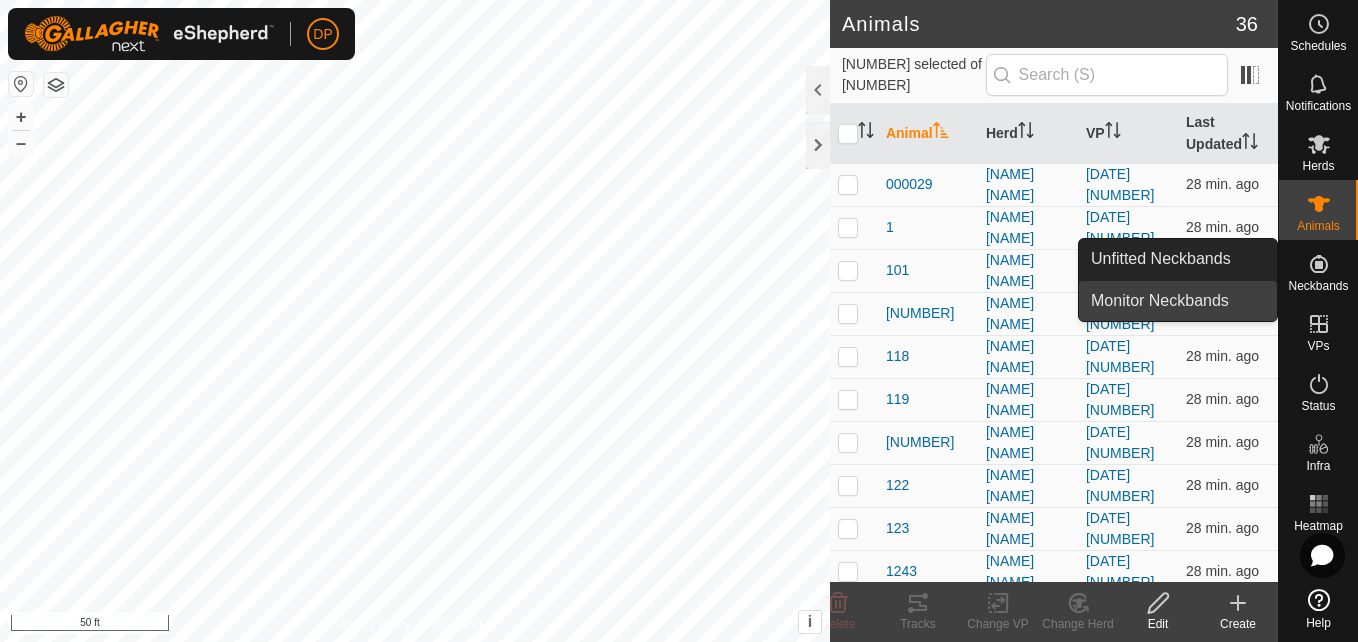 click on "Monitor Neckbands" at bounding box center (1178, 301) 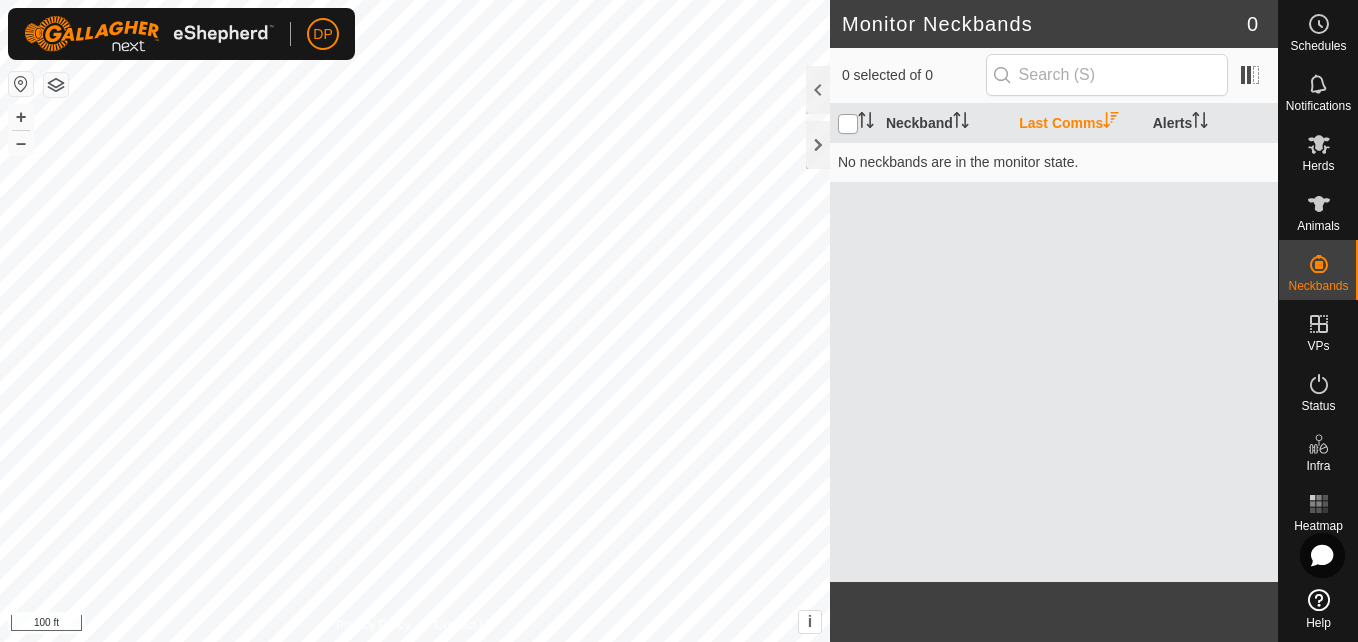 click at bounding box center (848, 124) 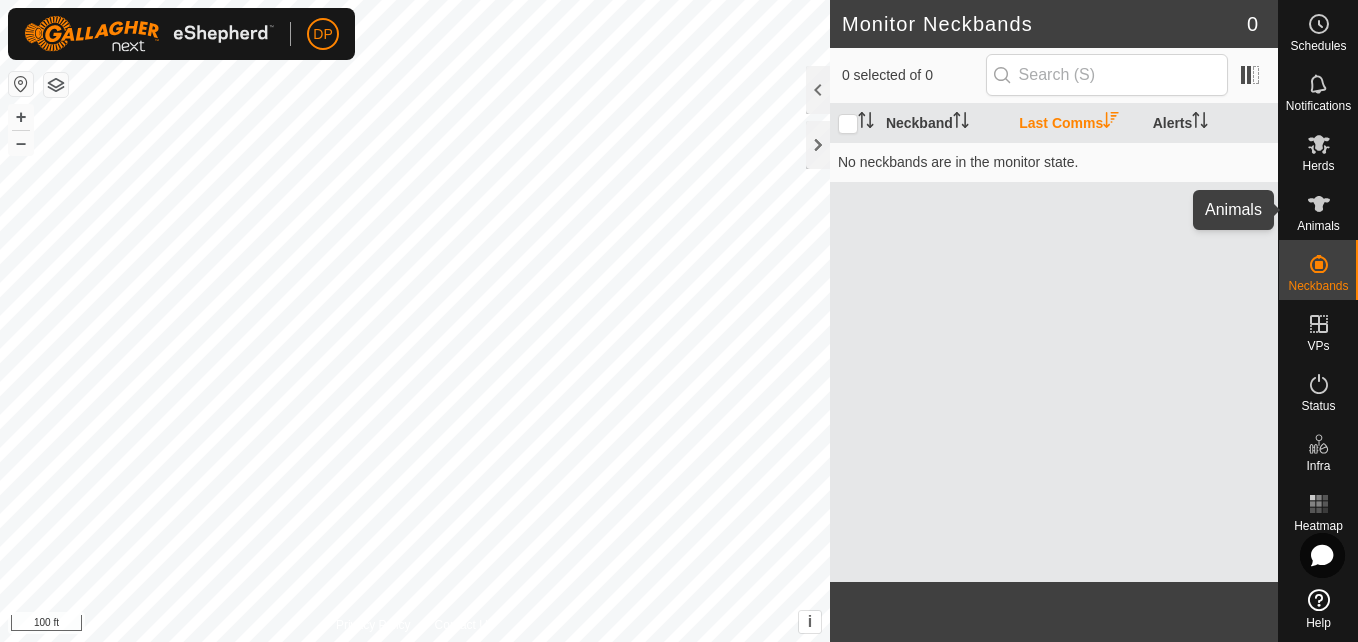 click 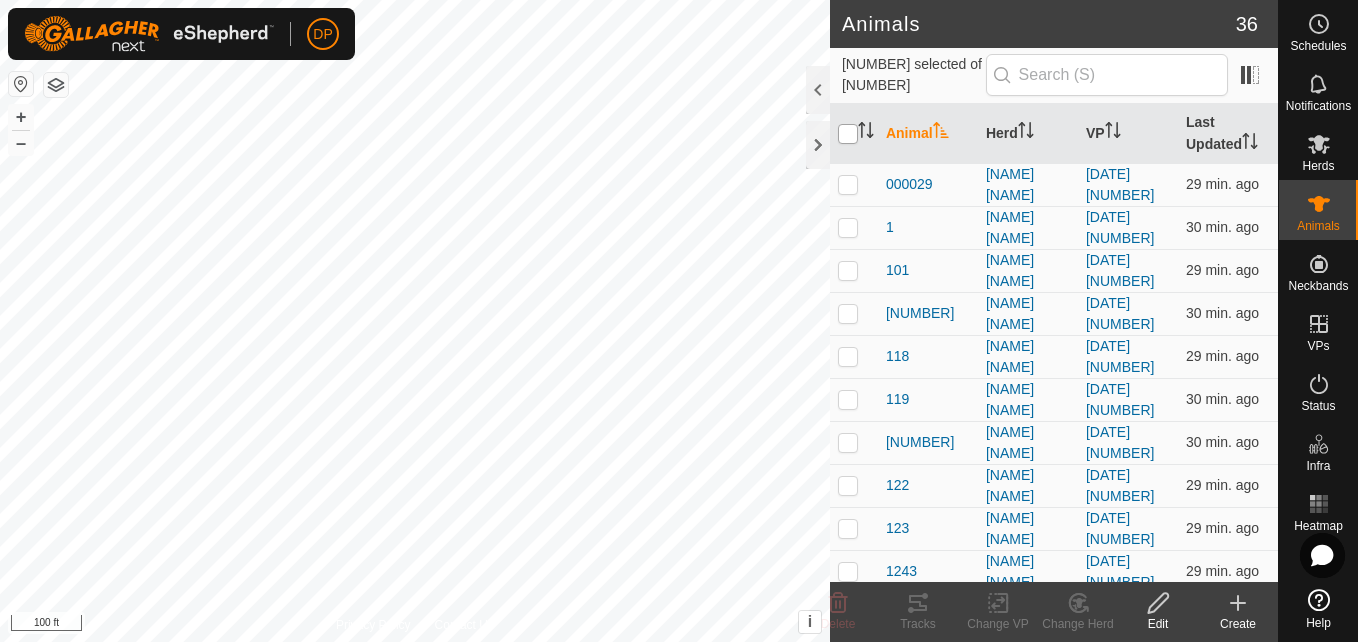 click at bounding box center (848, 134) 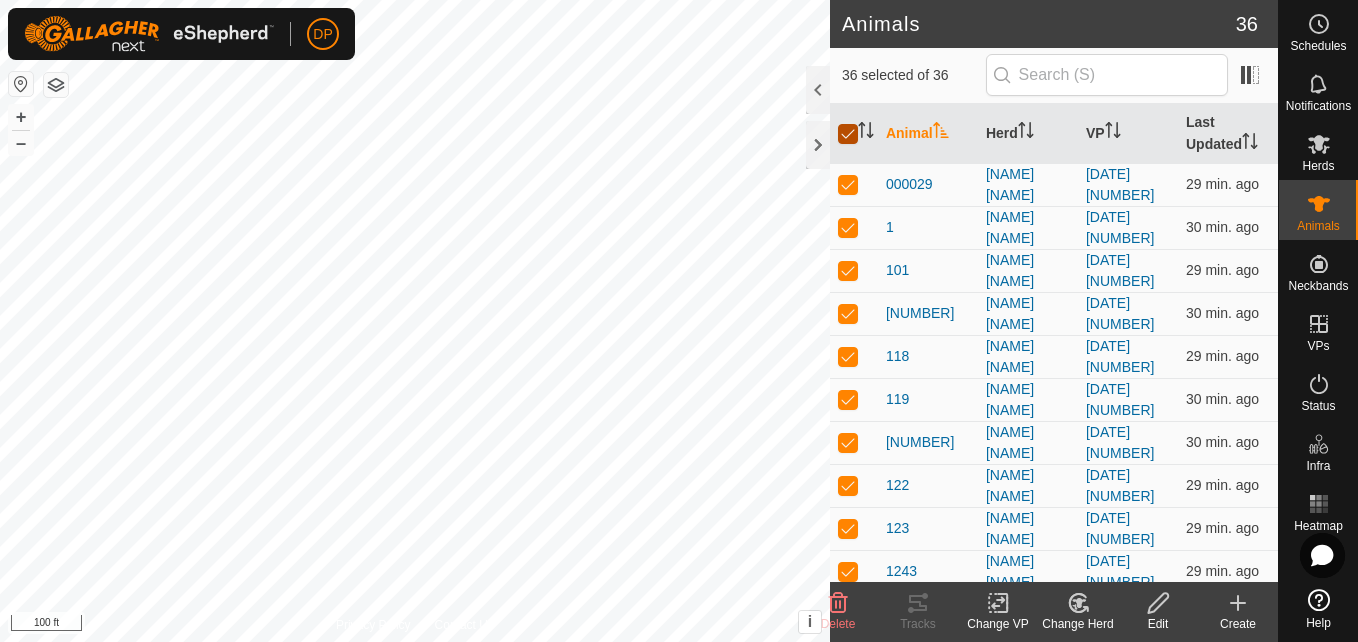 click at bounding box center (848, 134) 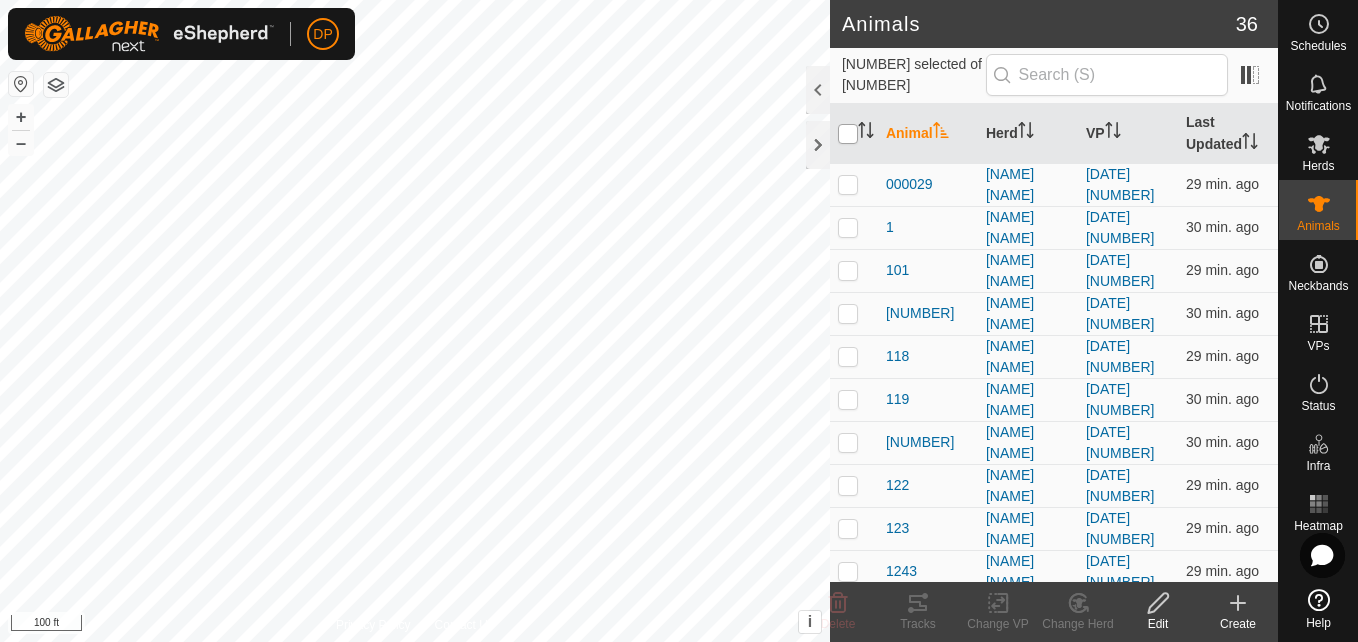 click at bounding box center [848, 134] 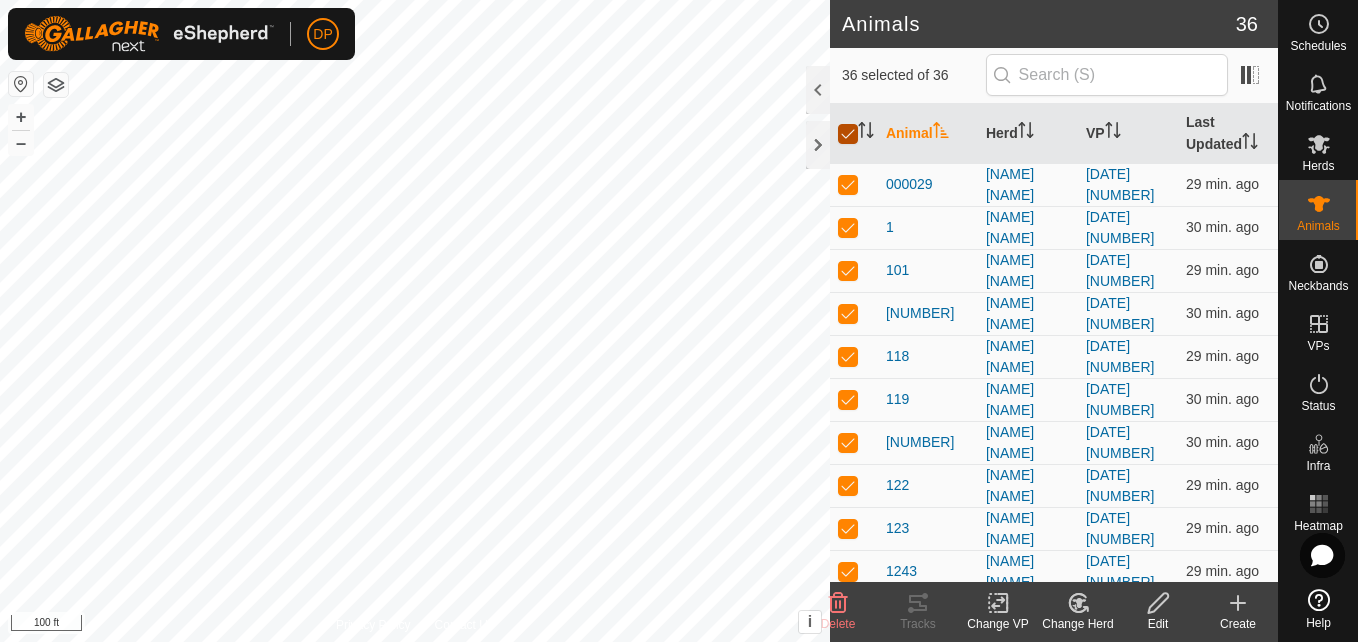 click at bounding box center (848, 134) 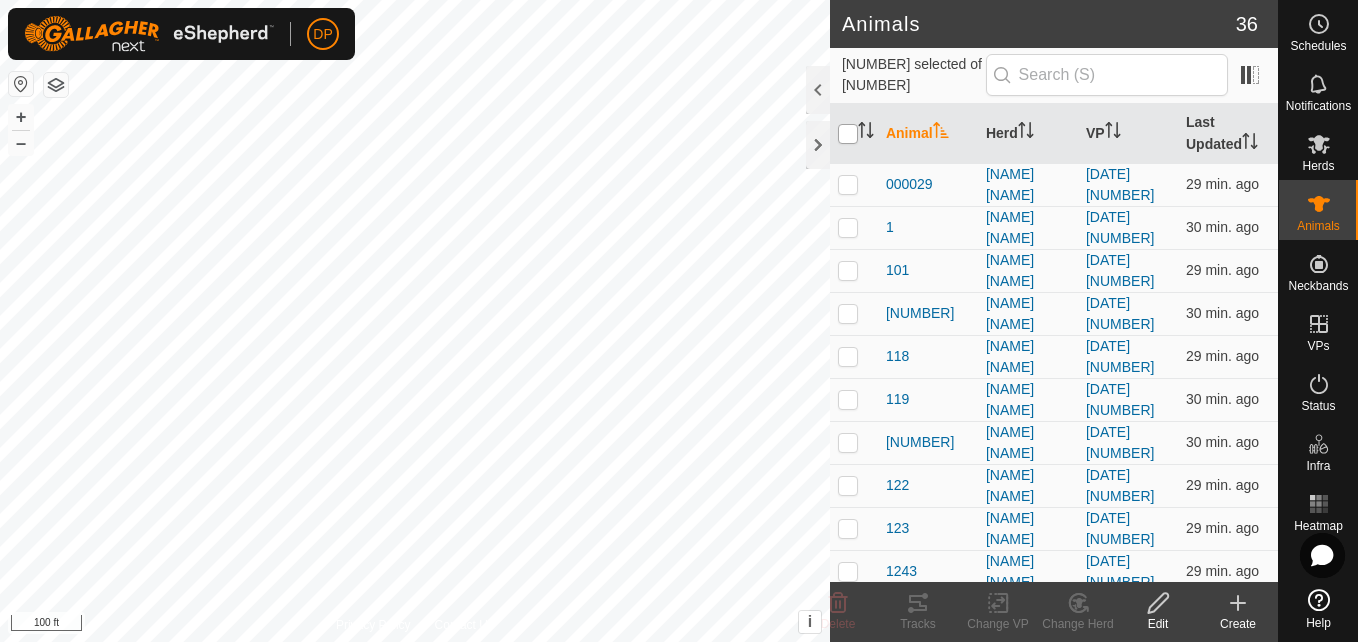 click at bounding box center [848, 134] 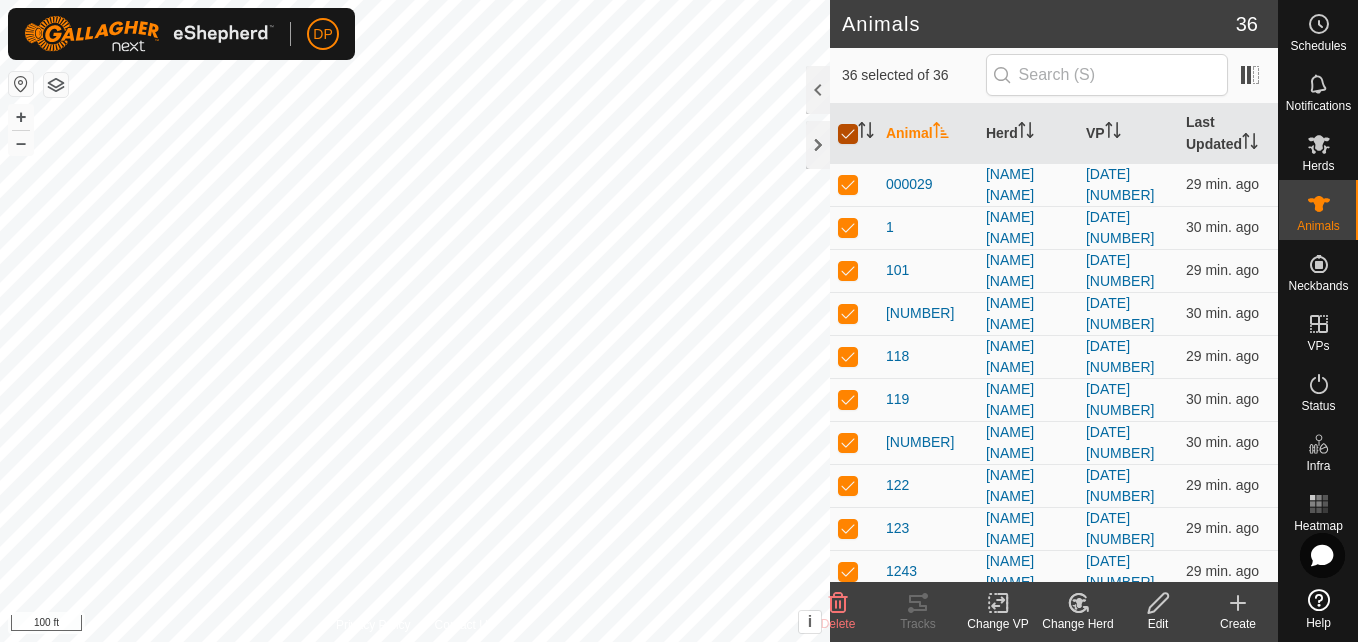 click at bounding box center (848, 134) 